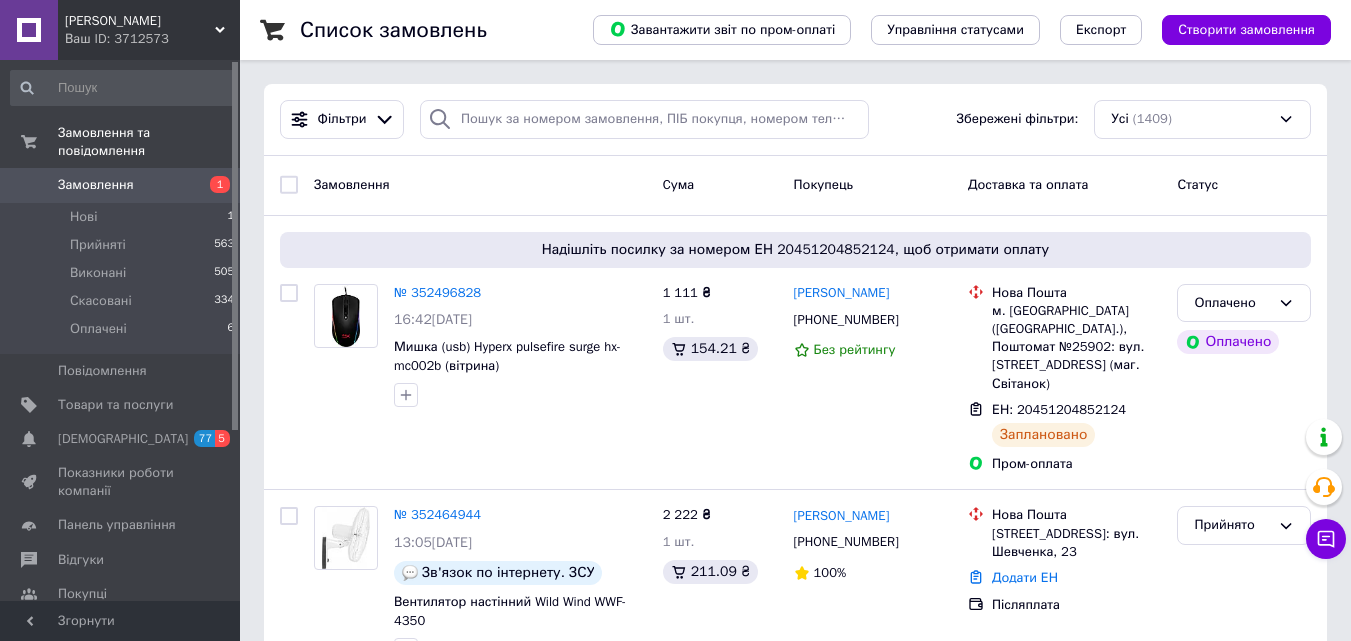 scroll, scrollTop: 0, scrollLeft: 0, axis: both 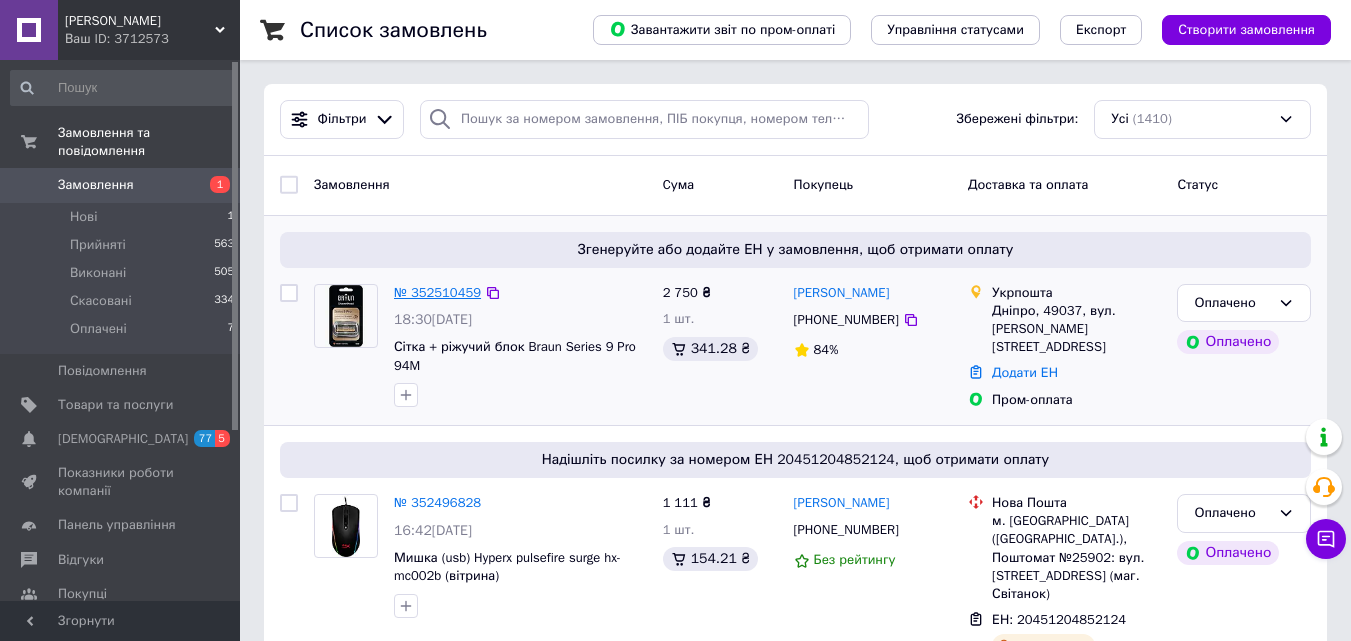 click on "№ 352510459" at bounding box center (437, 292) 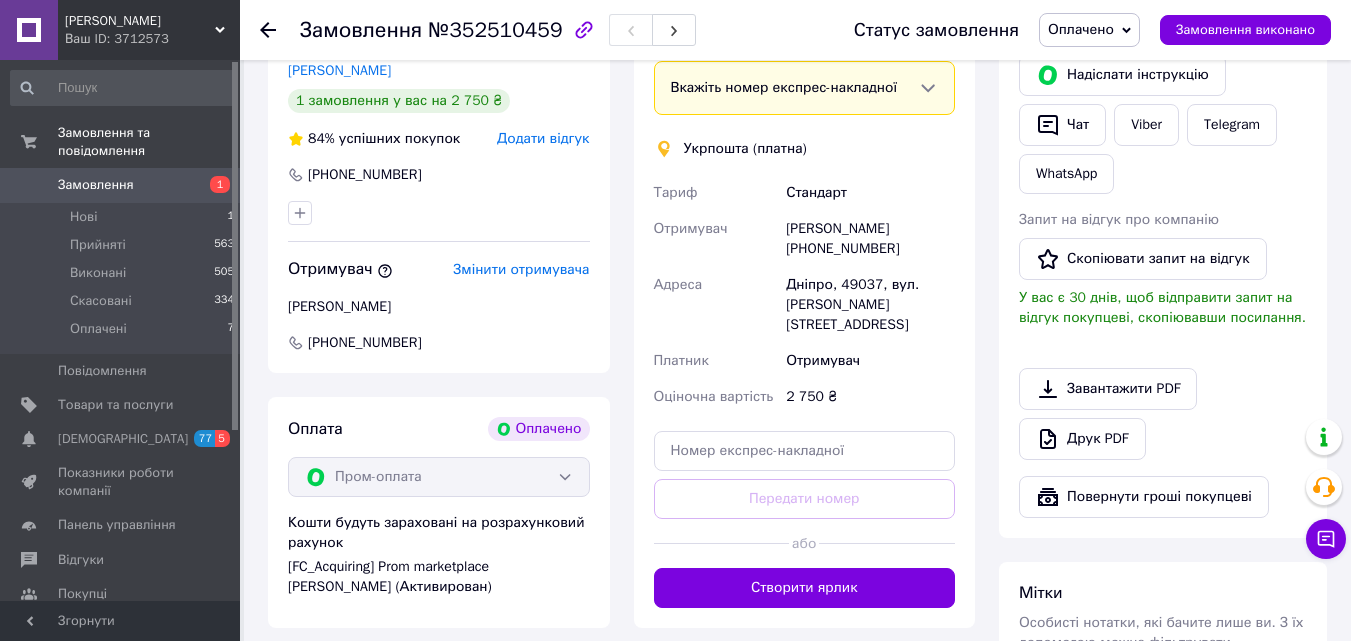 scroll, scrollTop: 1000, scrollLeft: 0, axis: vertical 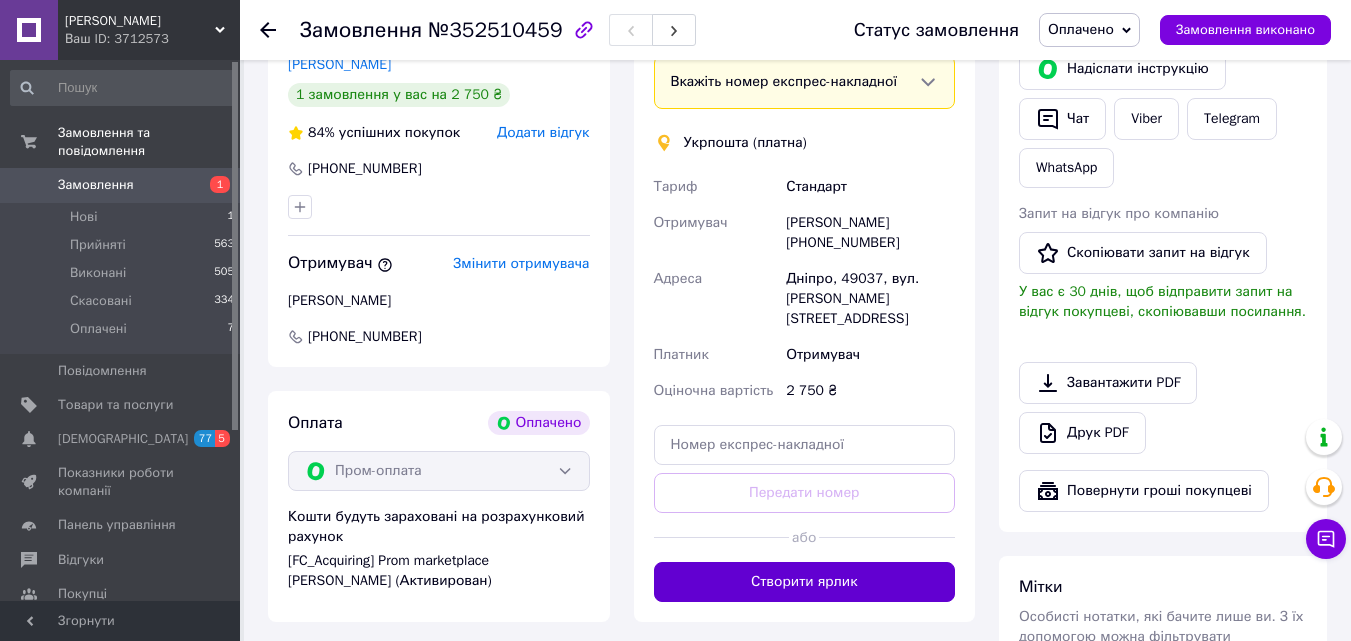 click on "Створити ярлик" at bounding box center [805, 582] 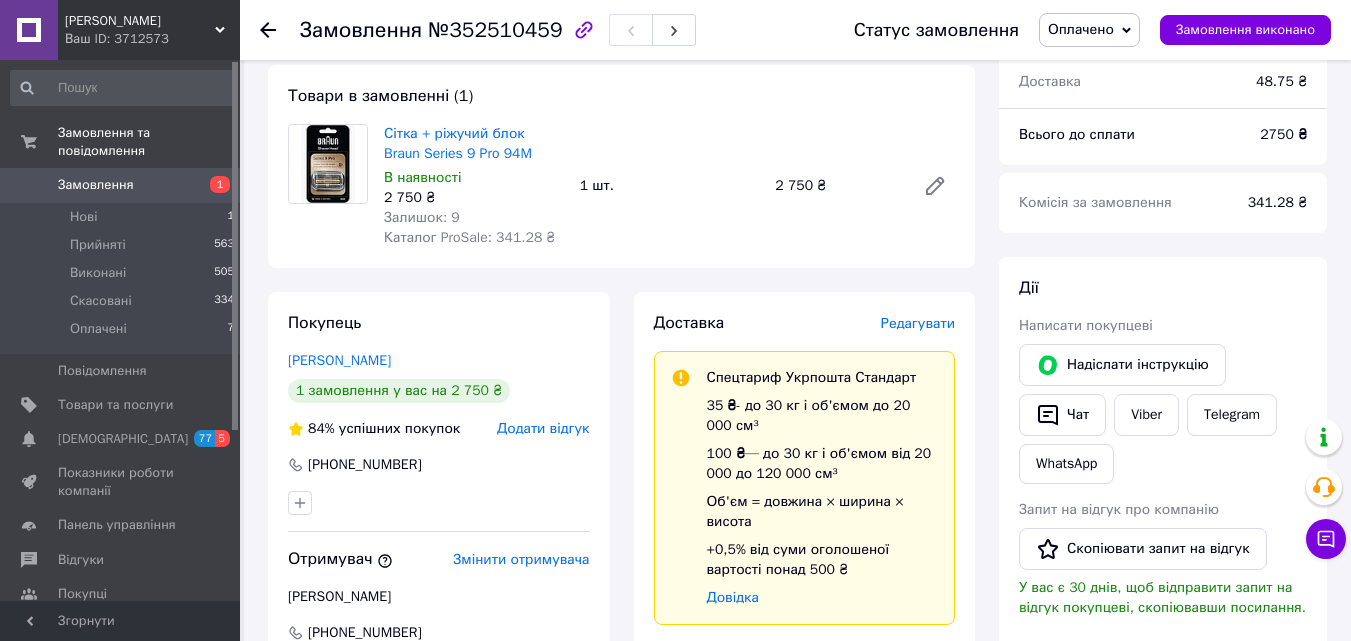 scroll, scrollTop: 500, scrollLeft: 0, axis: vertical 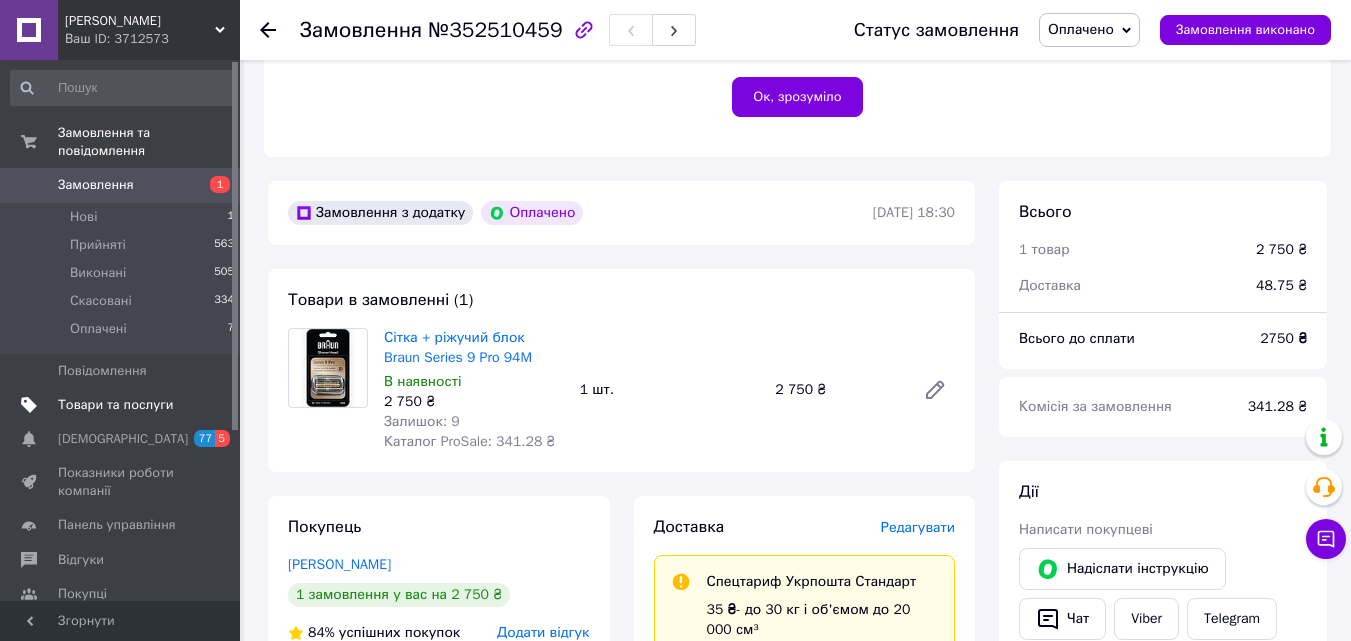 click on "Товари та послуги" at bounding box center [115, 405] 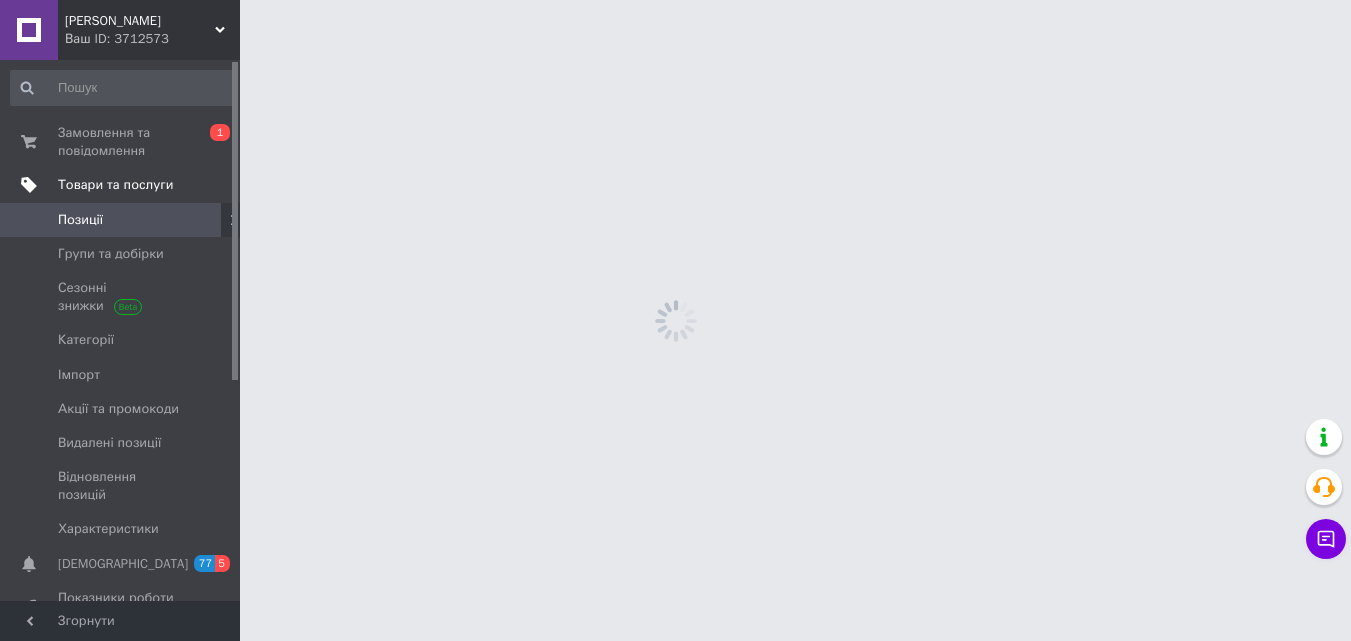 scroll, scrollTop: 0, scrollLeft: 0, axis: both 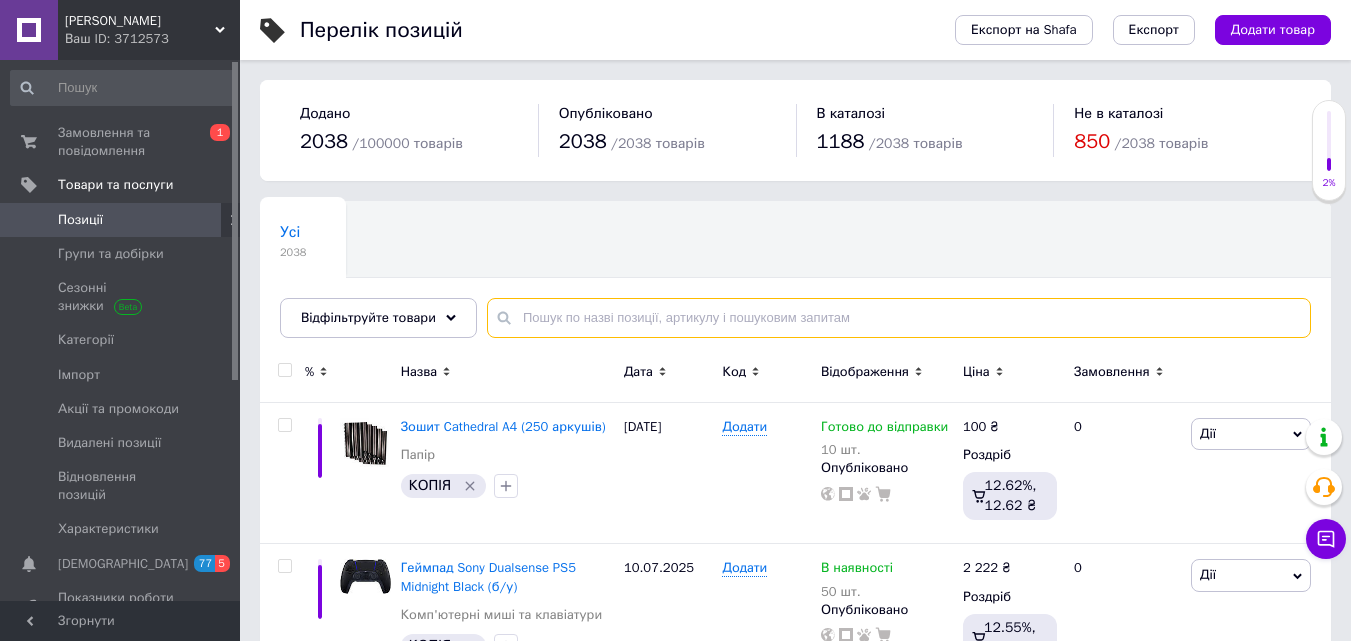 click at bounding box center (899, 318) 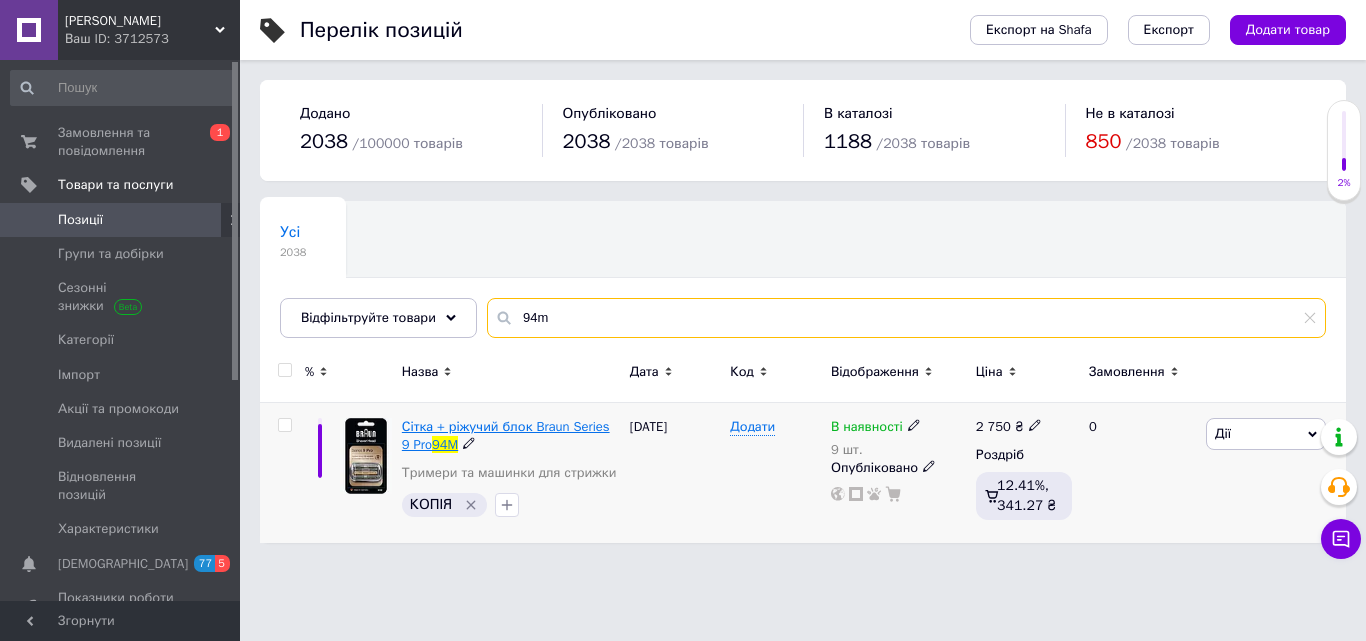 type on "94m" 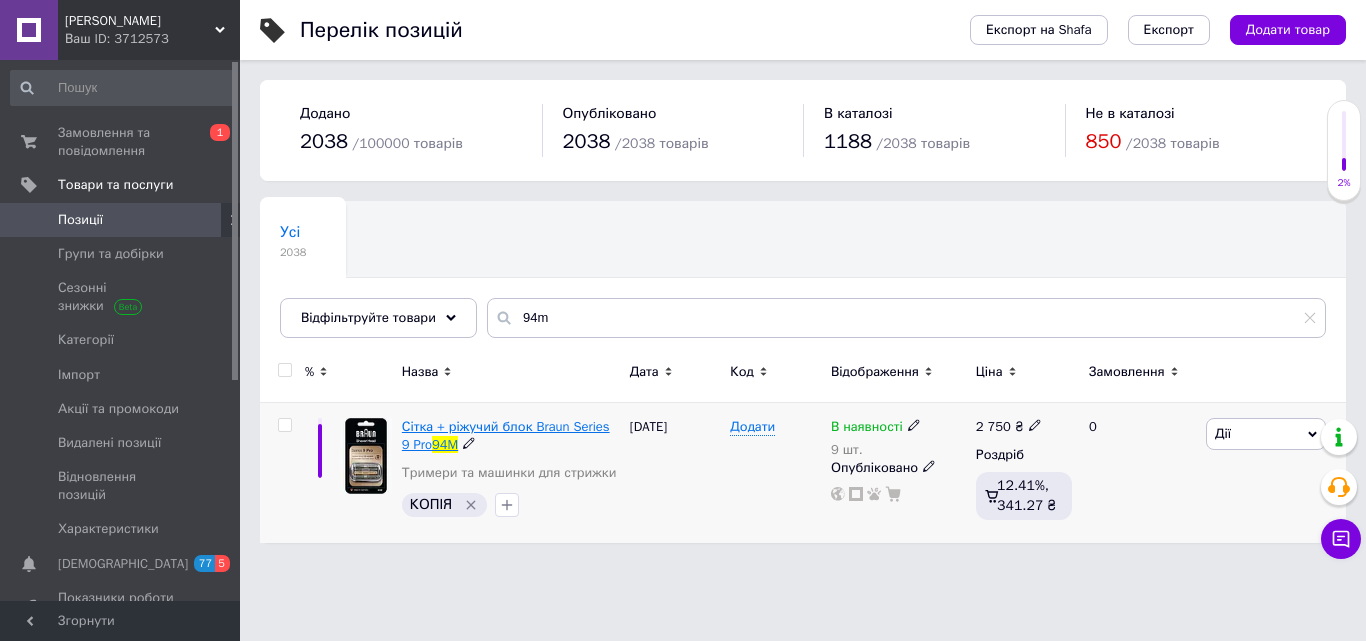 click on "Сітка + ріжучий блок Braun Series 9 Pro" at bounding box center [506, 435] 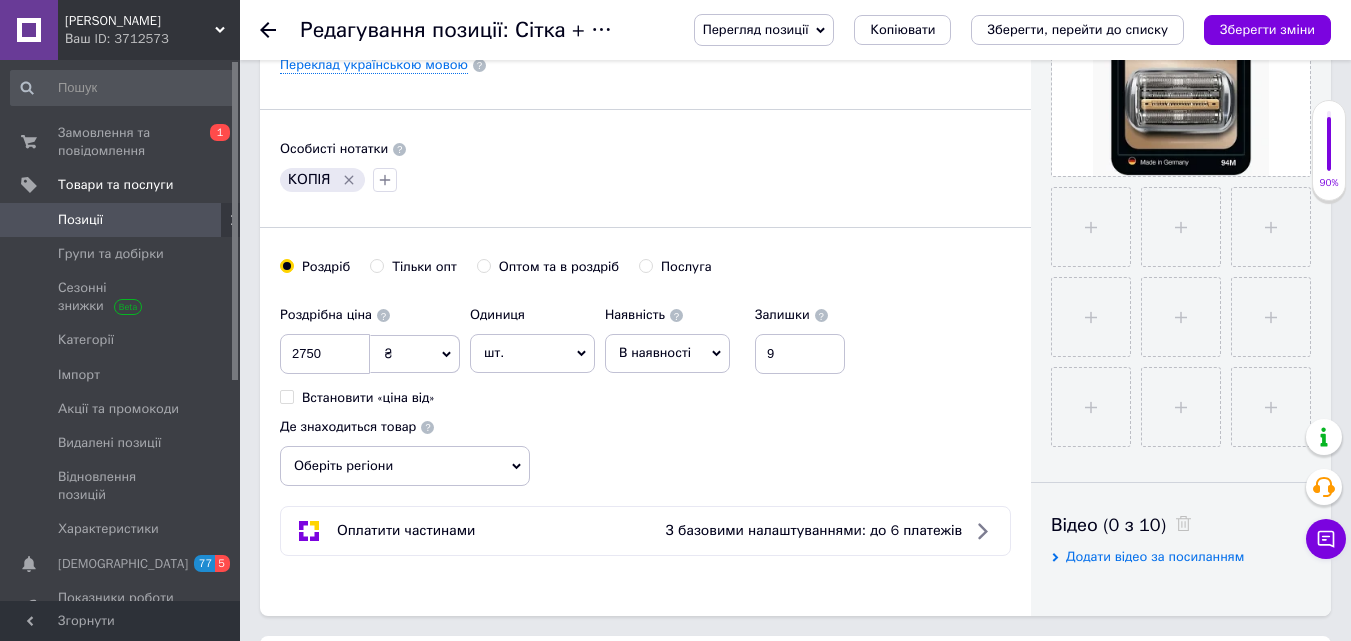 scroll, scrollTop: 600, scrollLeft: 0, axis: vertical 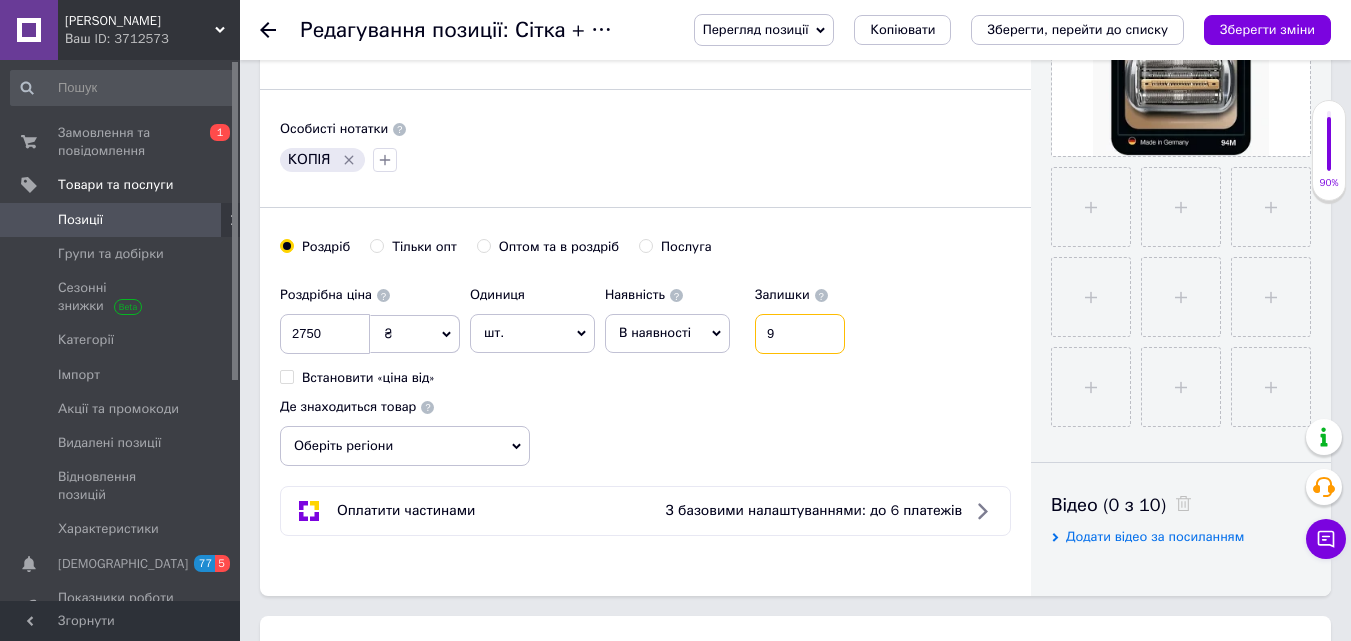 click on "9" at bounding box center (800, 334) 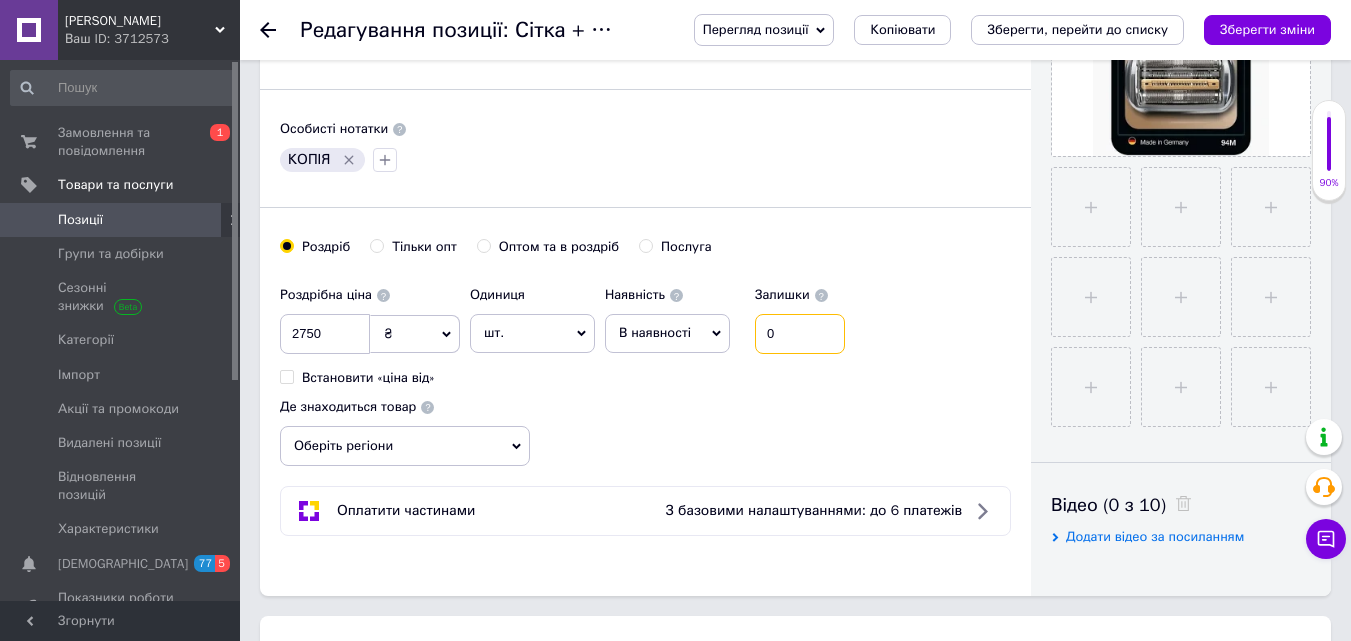 type on "0" 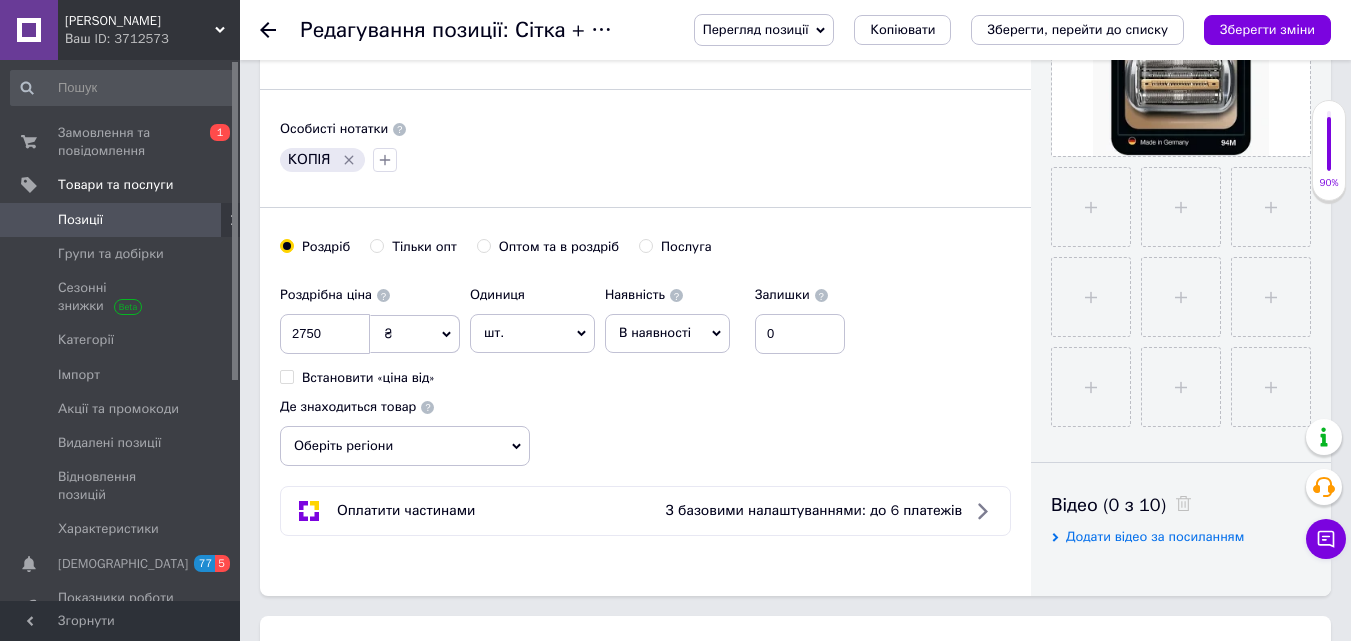click on "В наявності" at bounding box center (667, 333) 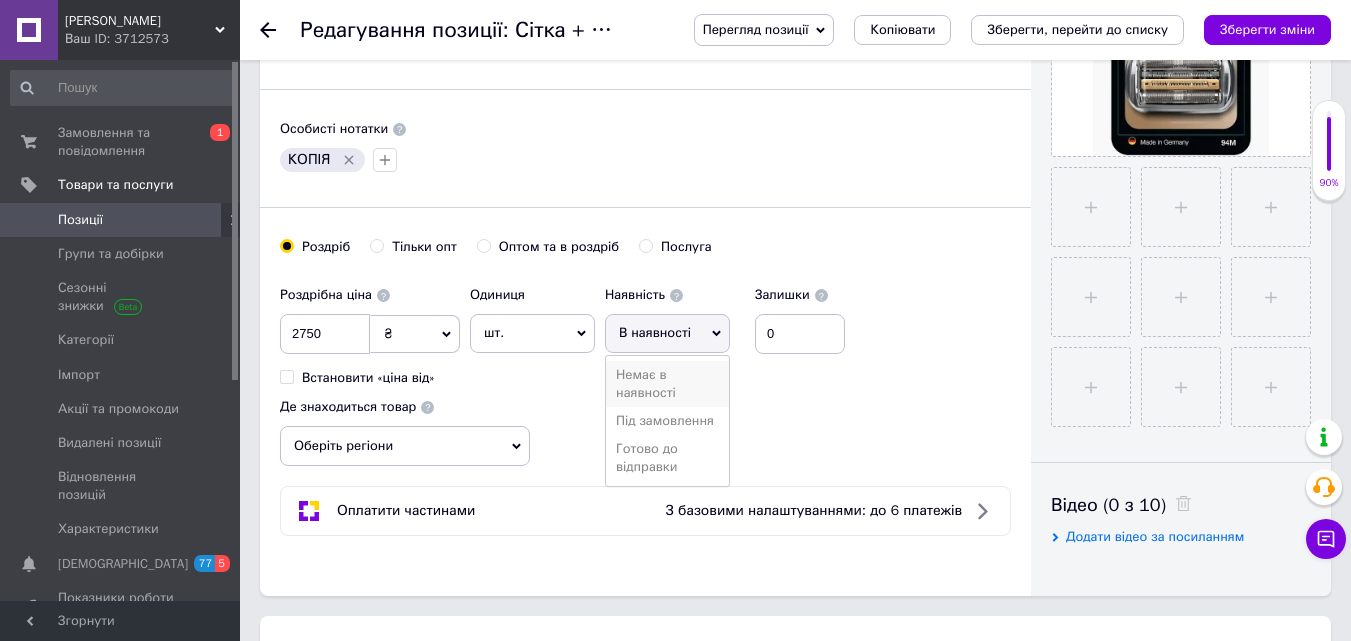 click on "Немає в наявності" at bounding box center [667, 384] 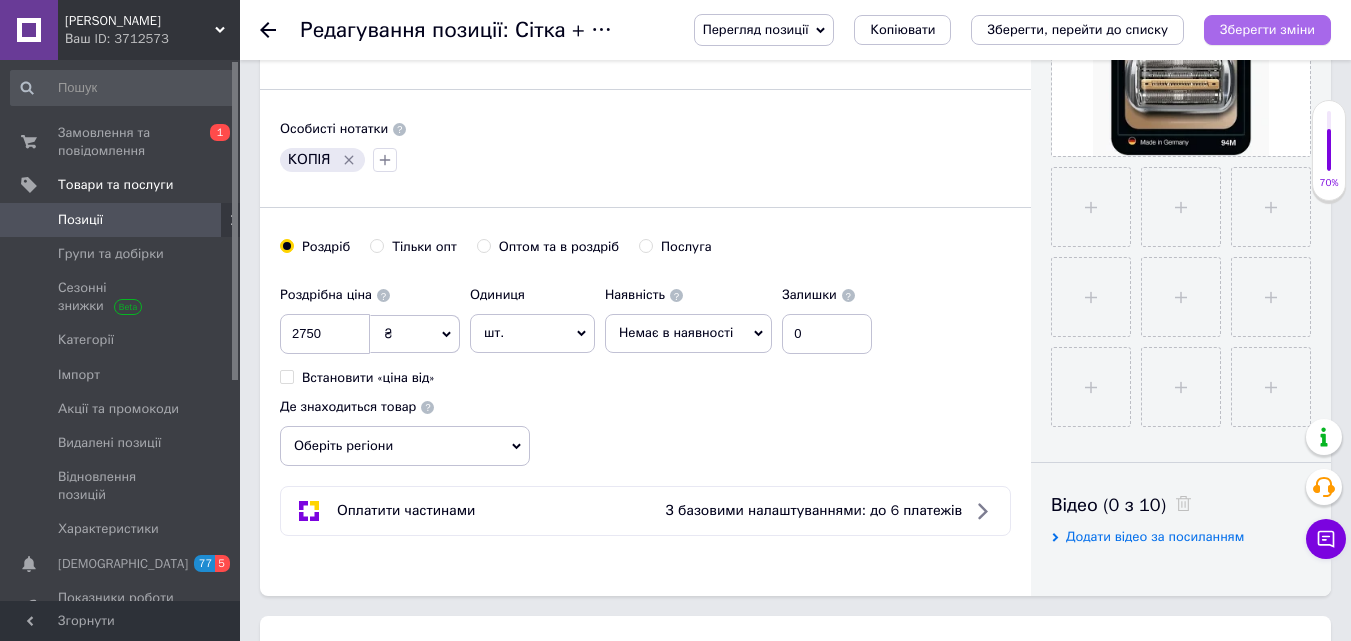 click on "Зберегти зміни" at bounding box center [1267, 29] 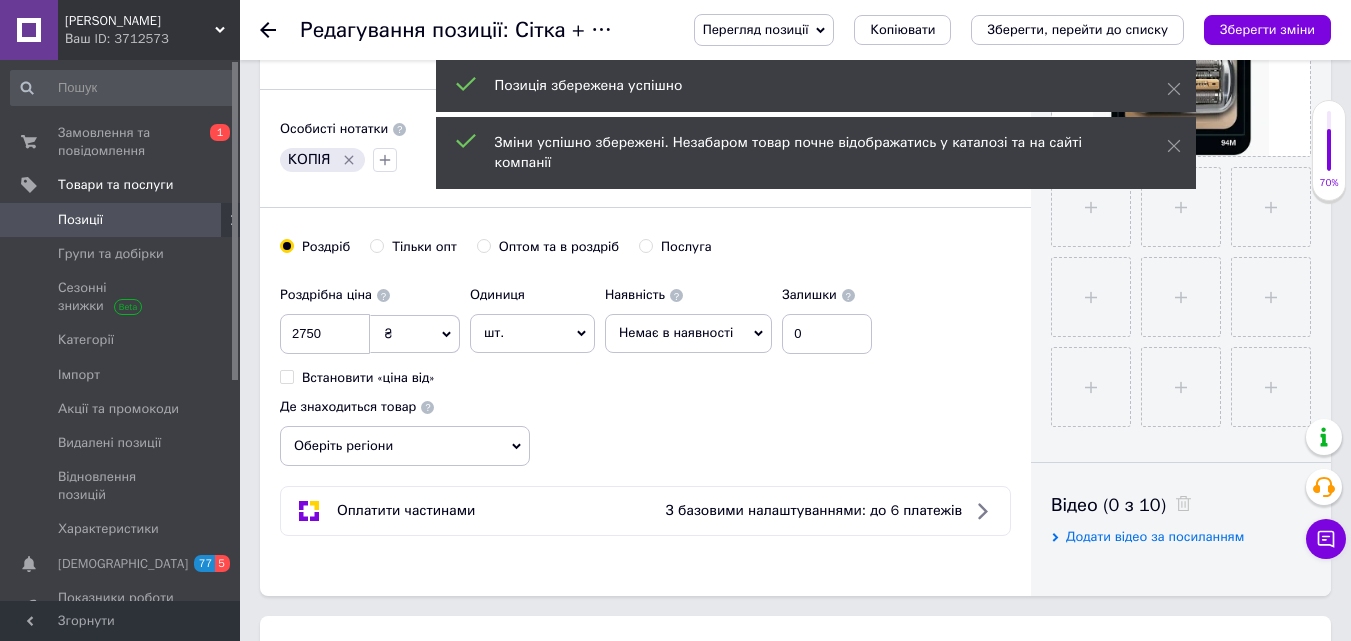 scroll, scrollTop: 0, scrollLeft: 0, axis: both 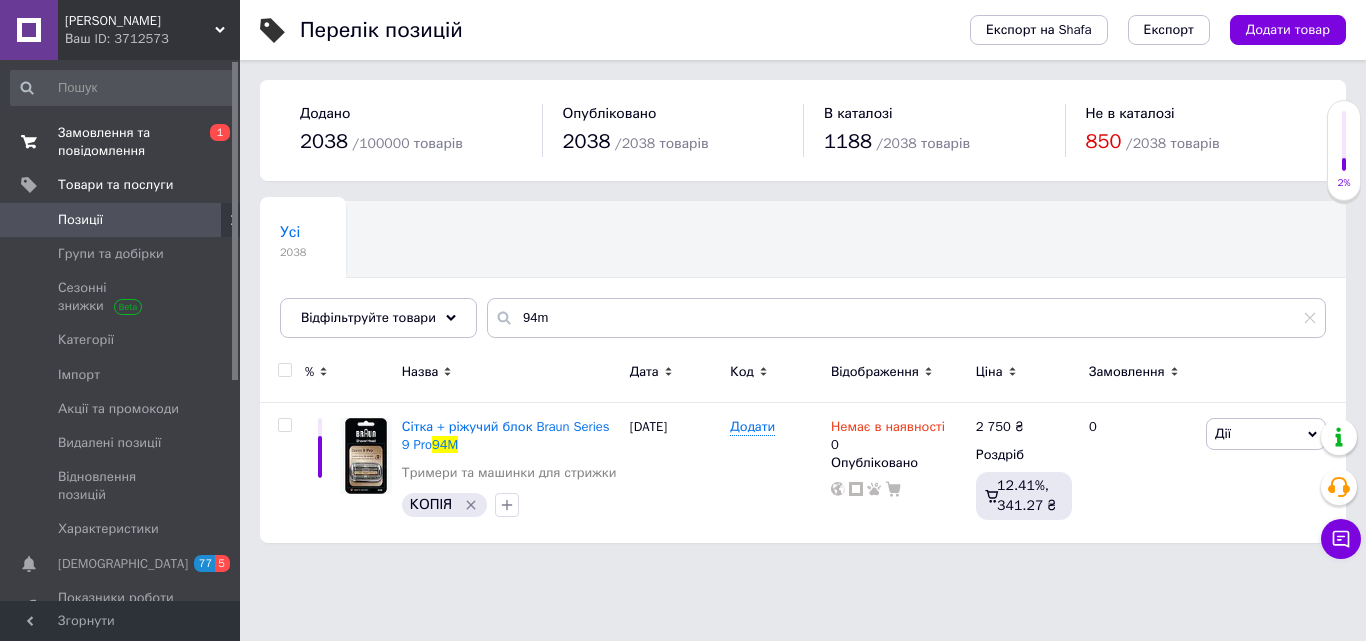 click on "Замовлення та повідомлення" at bounding box center [121, 142] 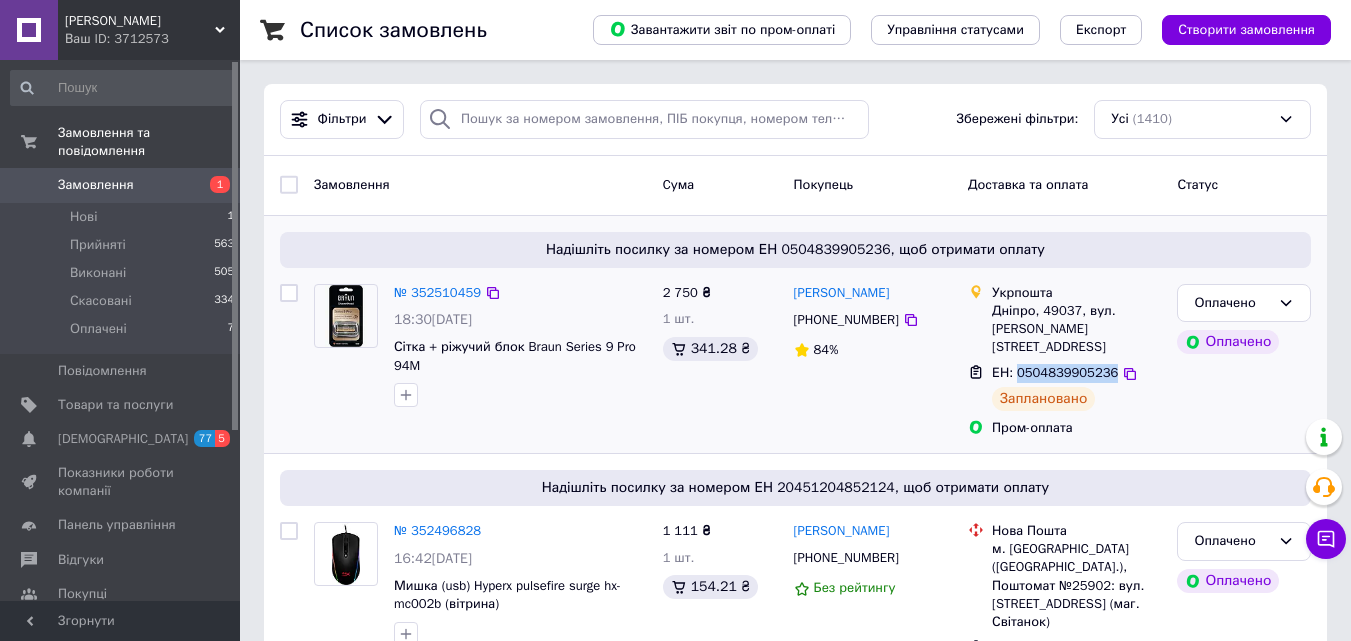 drag, startPoint x: 1015, startPoint y: 349, endPoint x: 1104, endPoint y: 348, distance: 89.005615 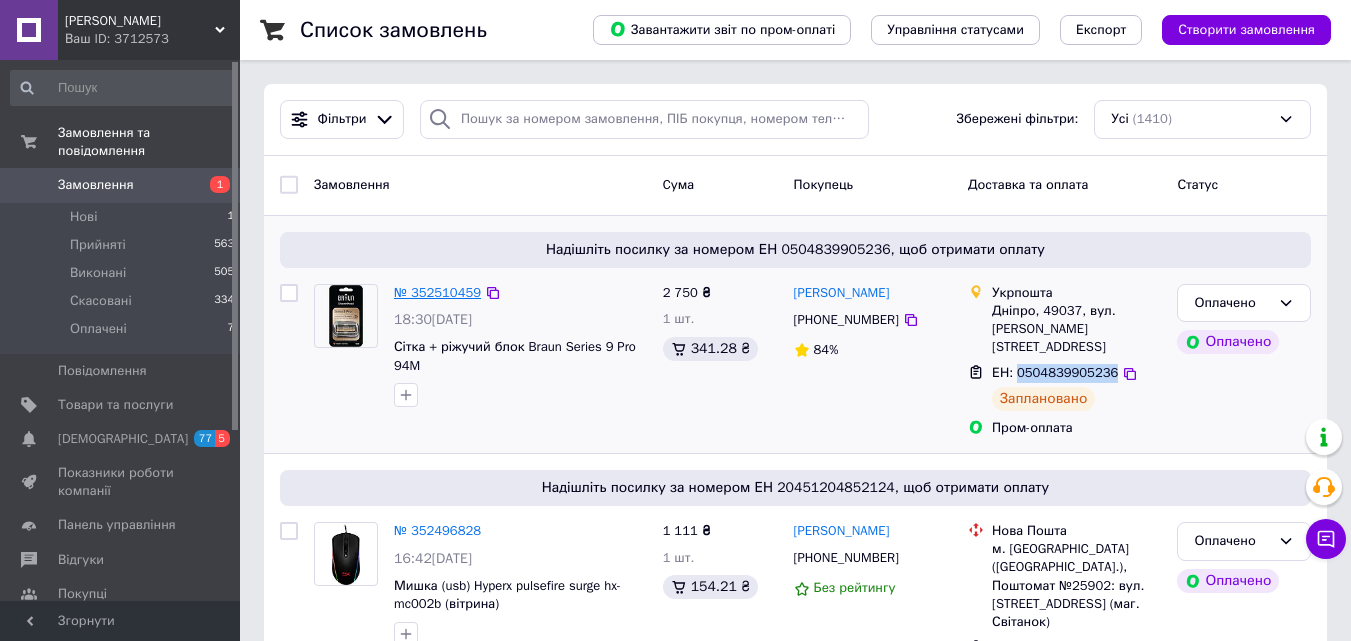 click on "№ 352510459" at bounding box center [437, 292] 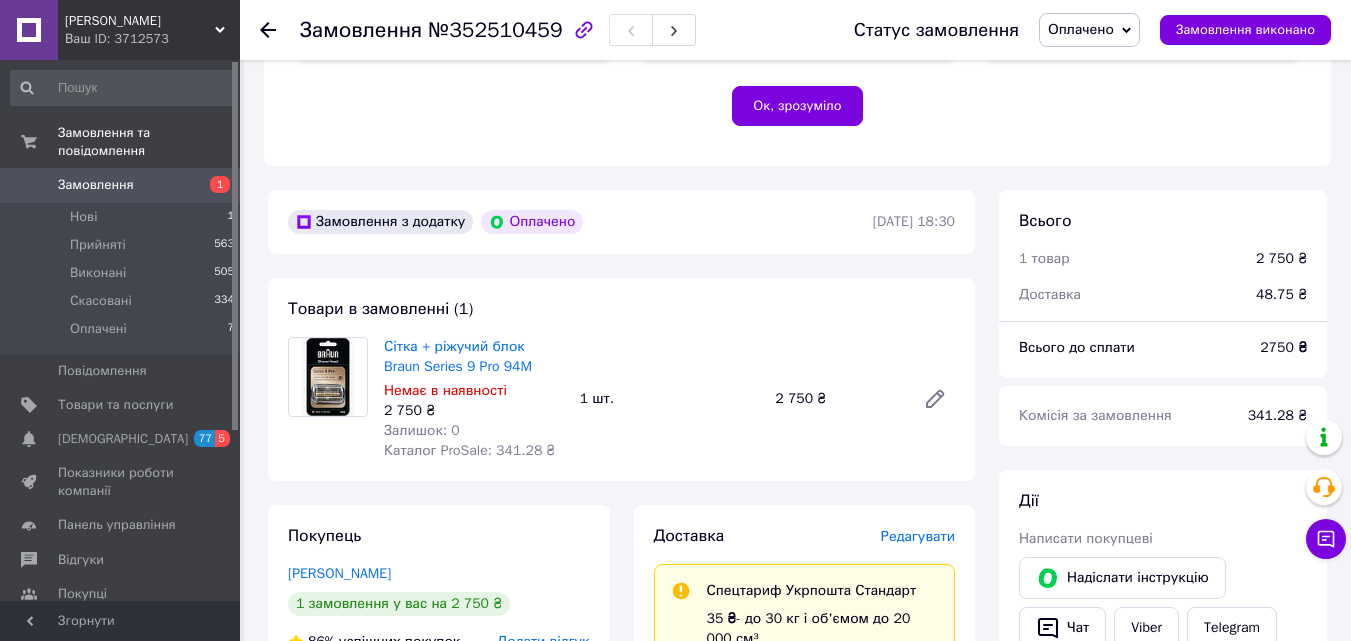 scroll, scrollTop: 500, scrollLeft: 0, axis: vertical 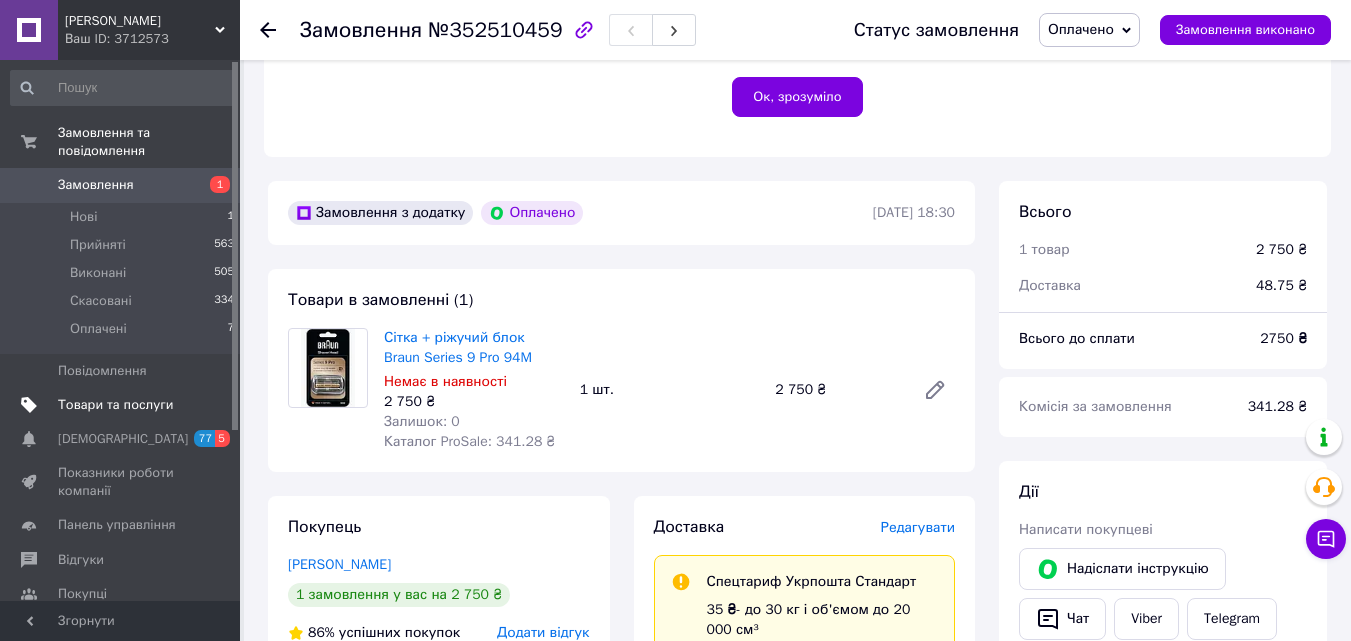 click on "Товари та послуги" at bounding box center [115, 405] 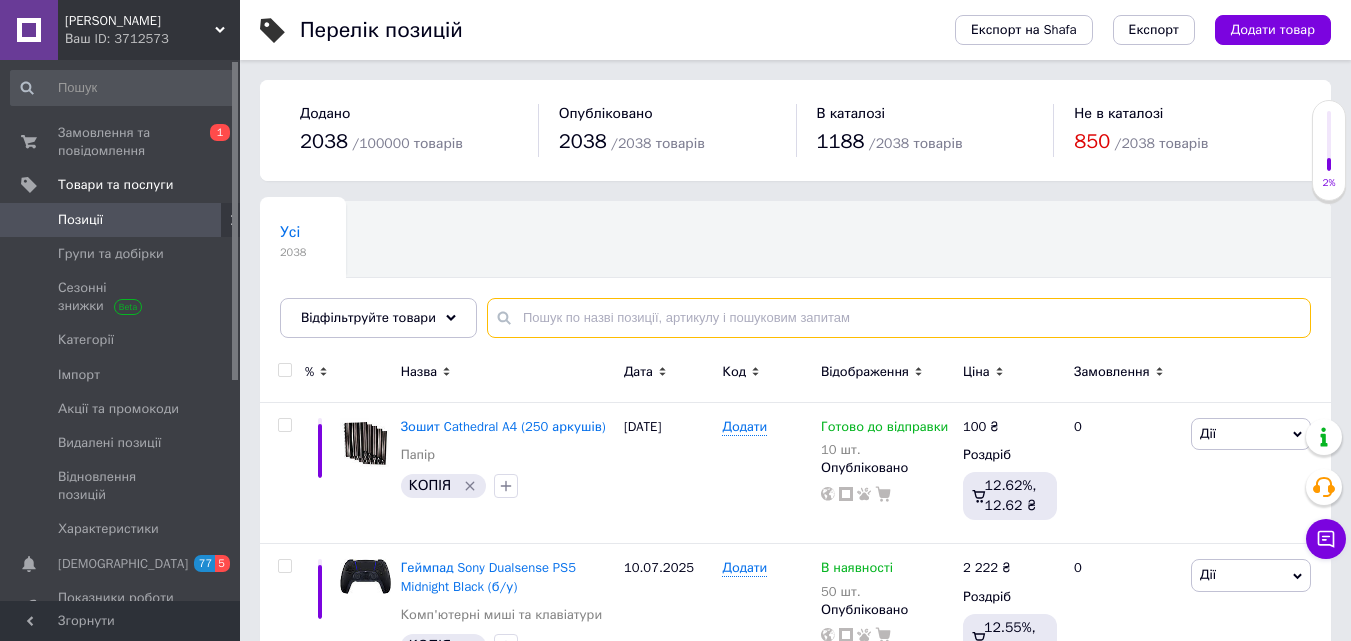 click at bounding box center [899, 318] 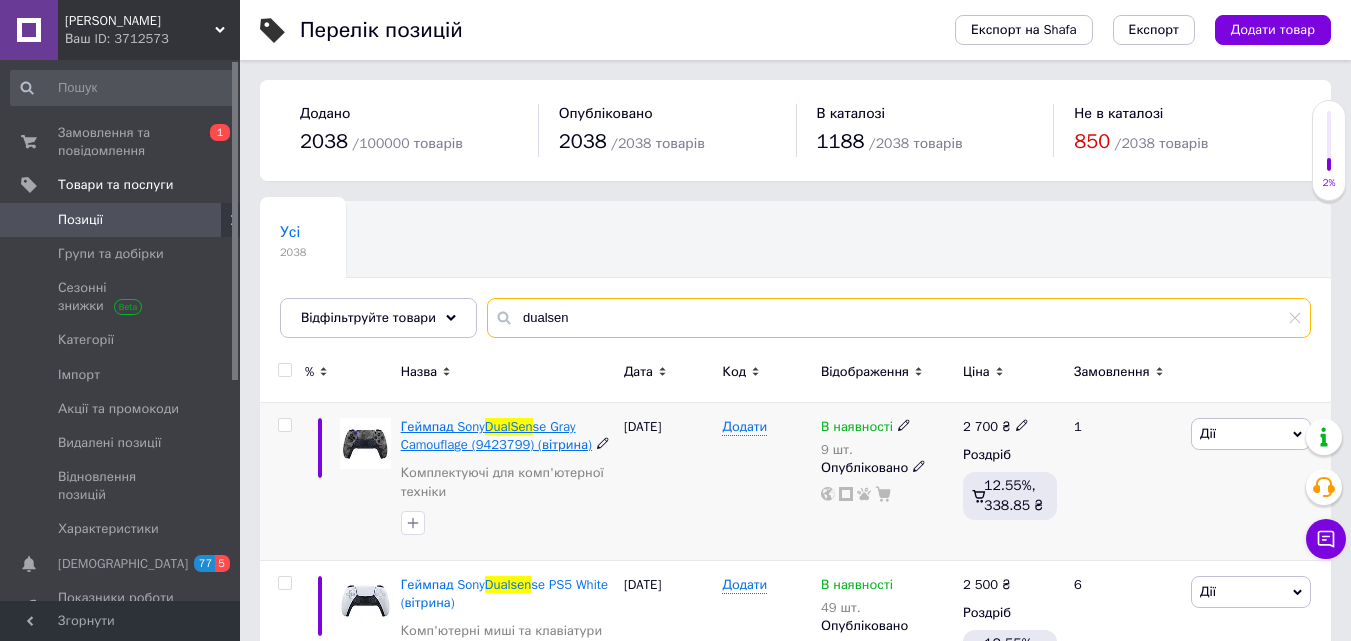 type on "dualsen" 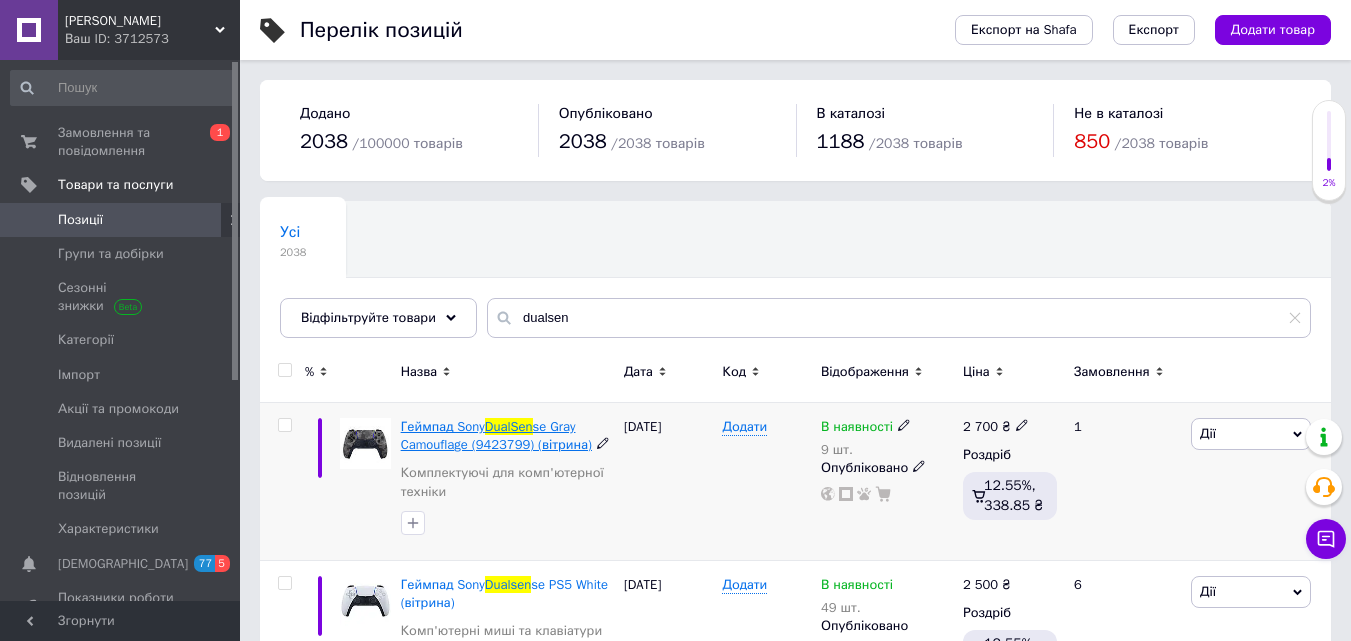 click on "Геймпад Sony" at bounding box center (443, 426) 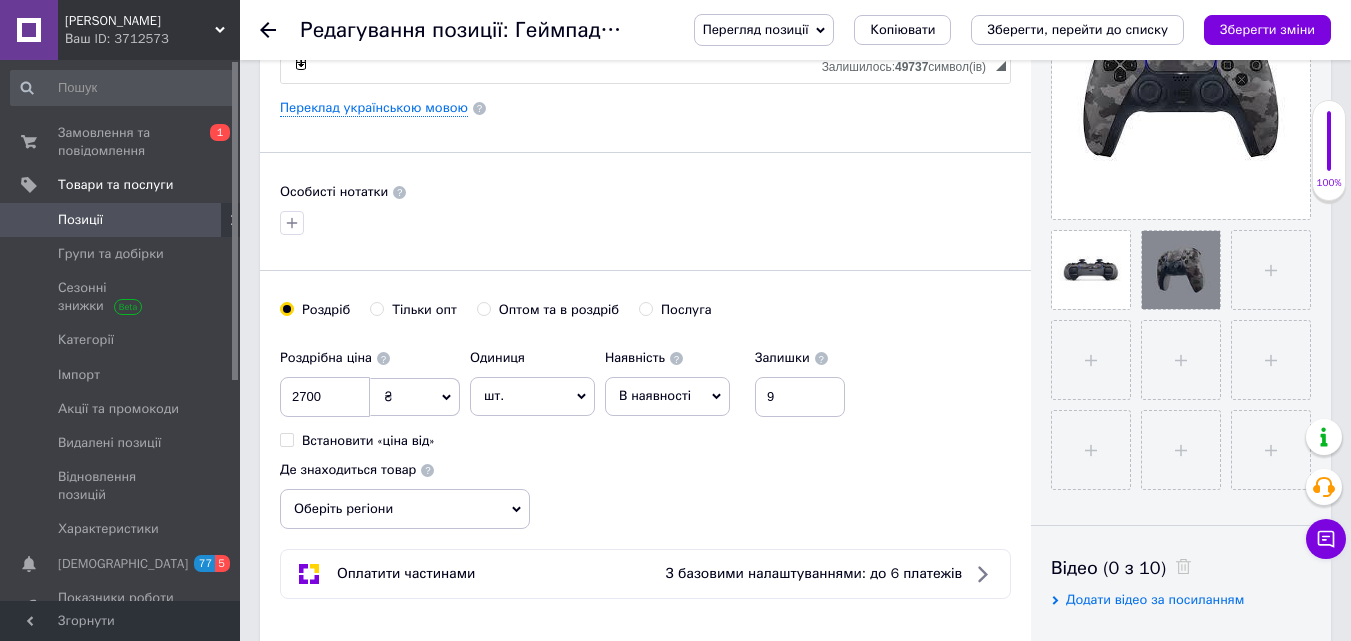 scroll, scrollTop: 600, scrollLeft: 0, axis: vertical 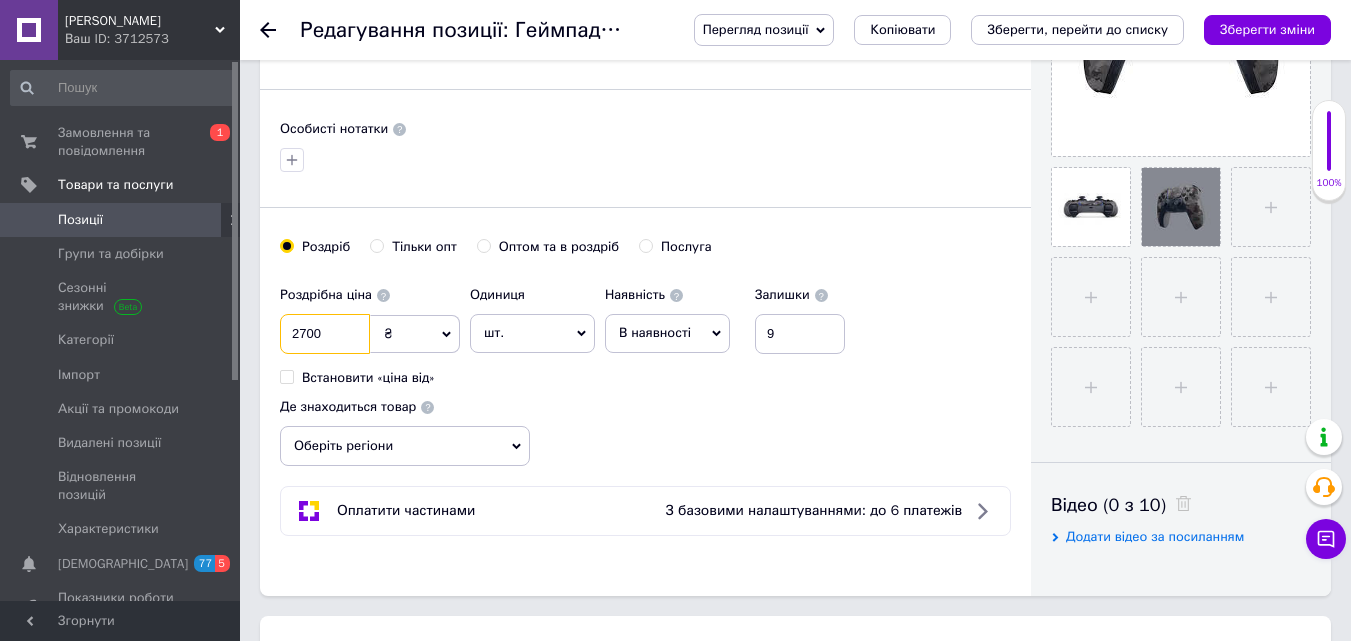 click on "2700" at bounding box center (325, 334) 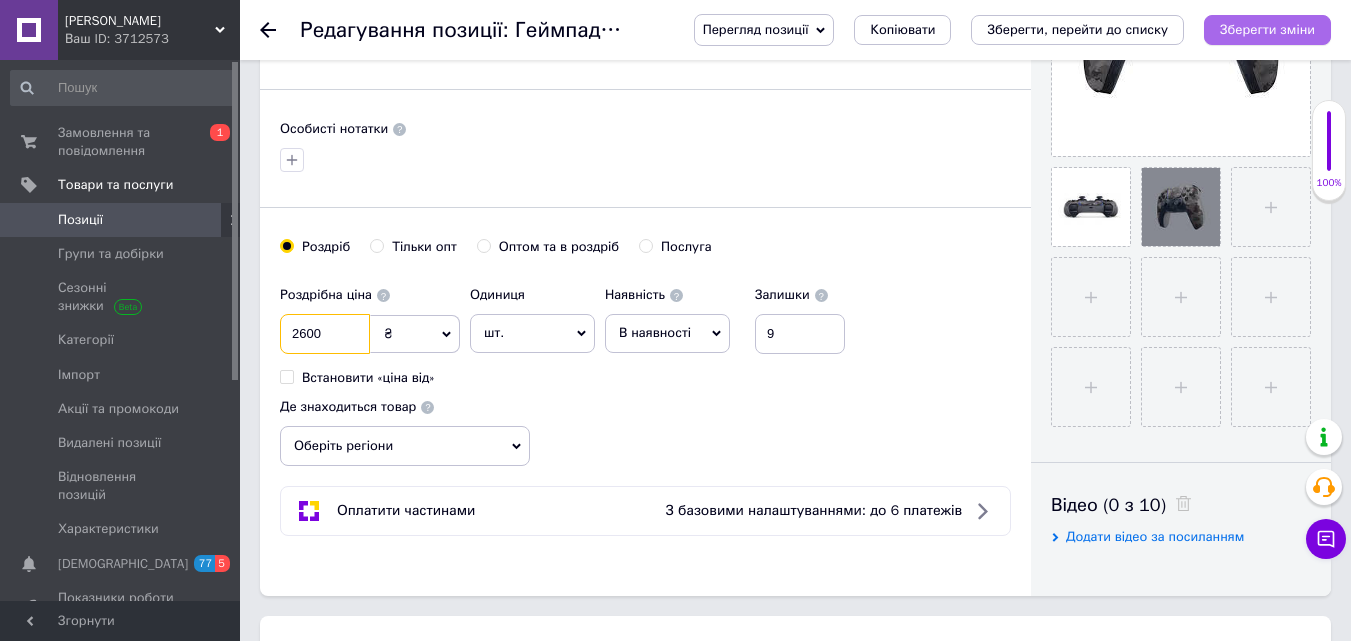 type on "2600" 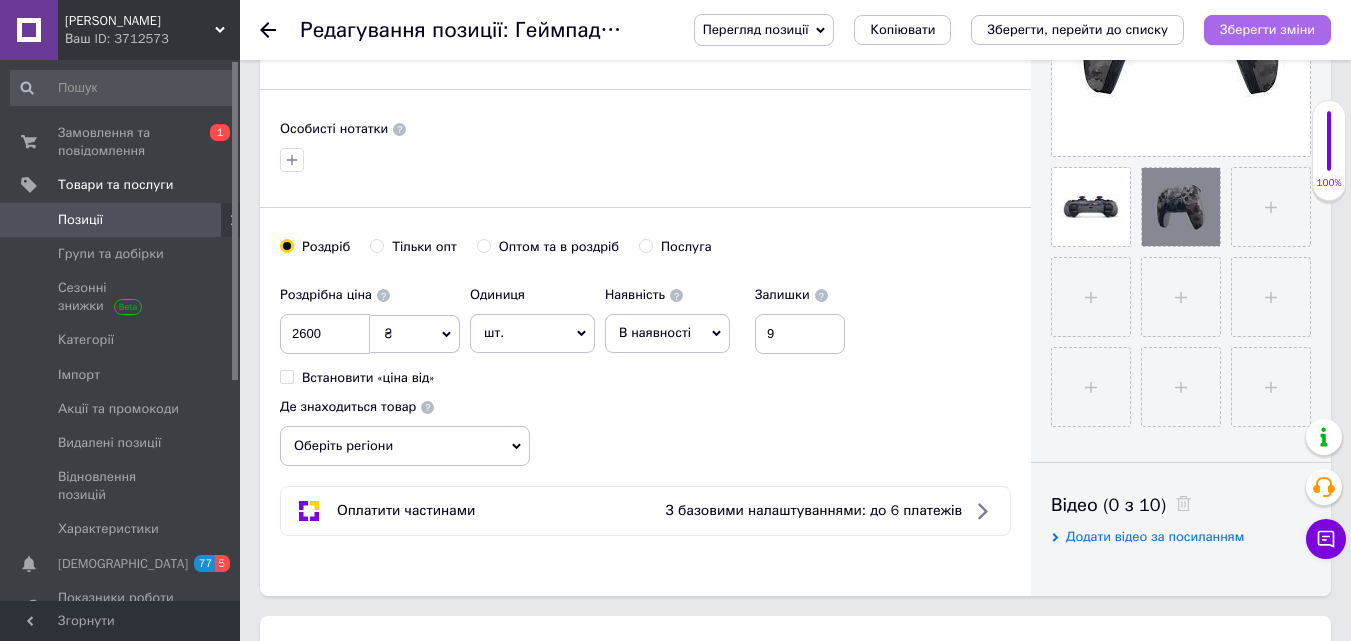 click on "Зберегти зміни" at bounding box center [1267, 29] 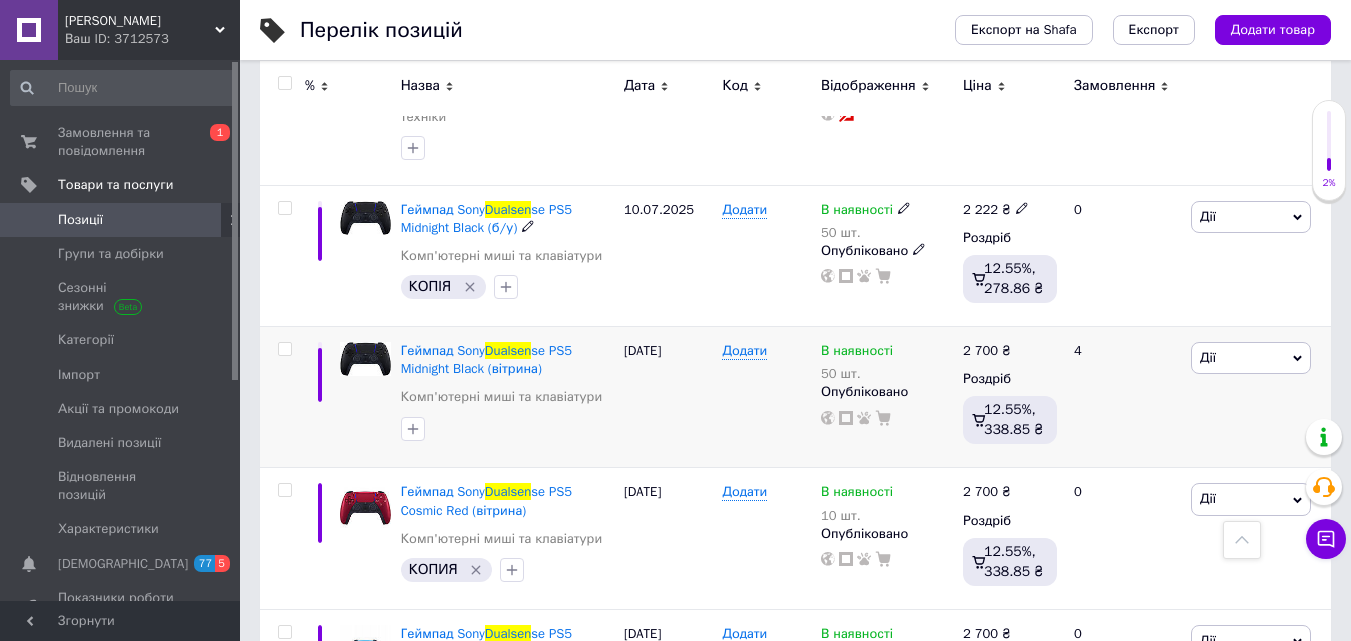 scroll, scrollTop: 700, scrollLeft: 0, axis: vertical 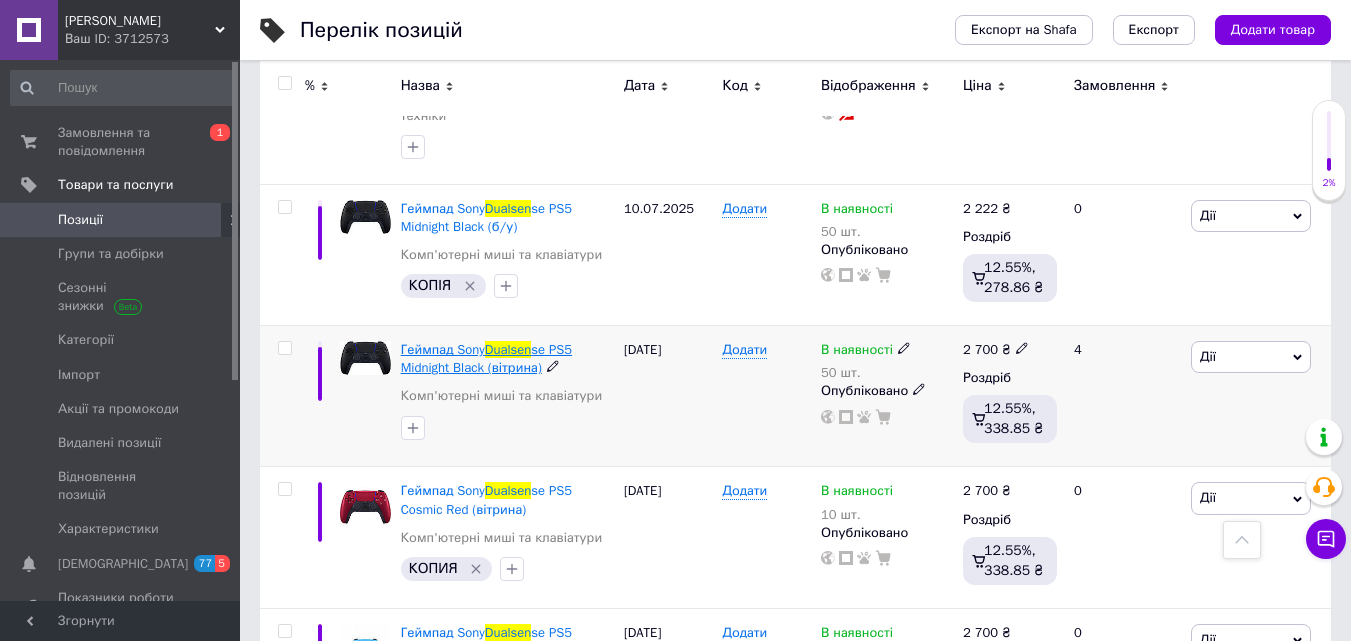 click on "se PS5 Midnight Black (вітрина)" at bounding box center (486, 358) 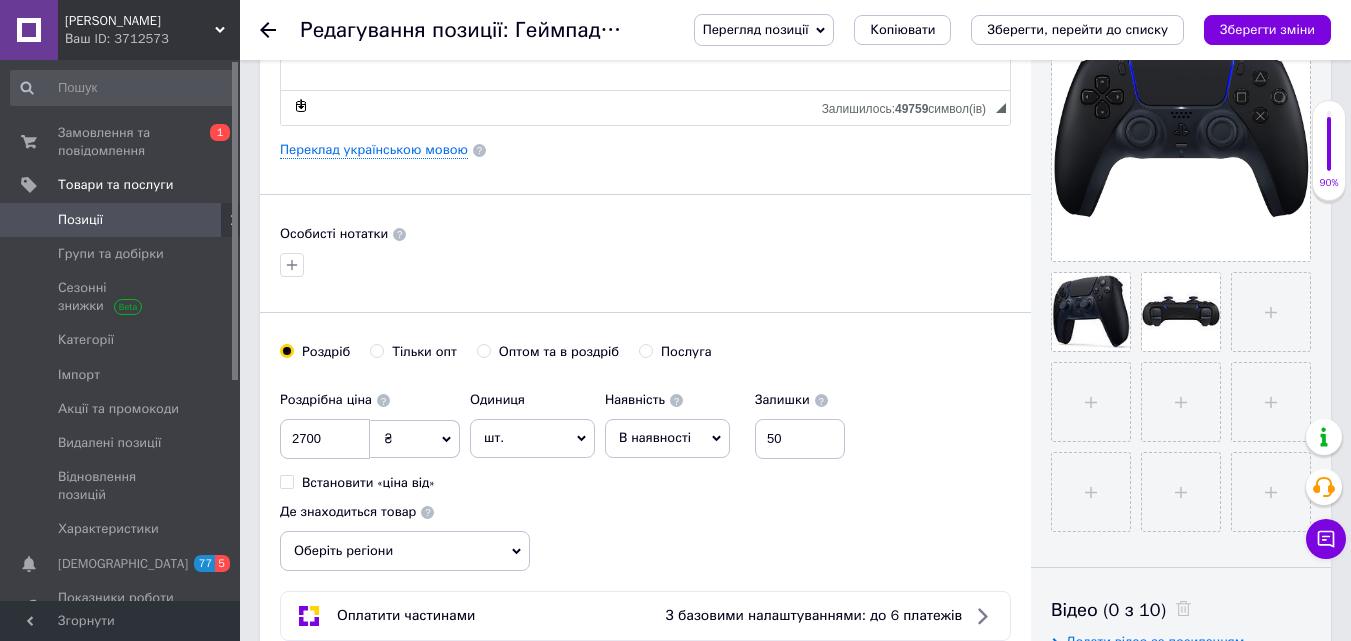 scroll, scrollTop: 500, scrollLeft: 0, axis: vertical 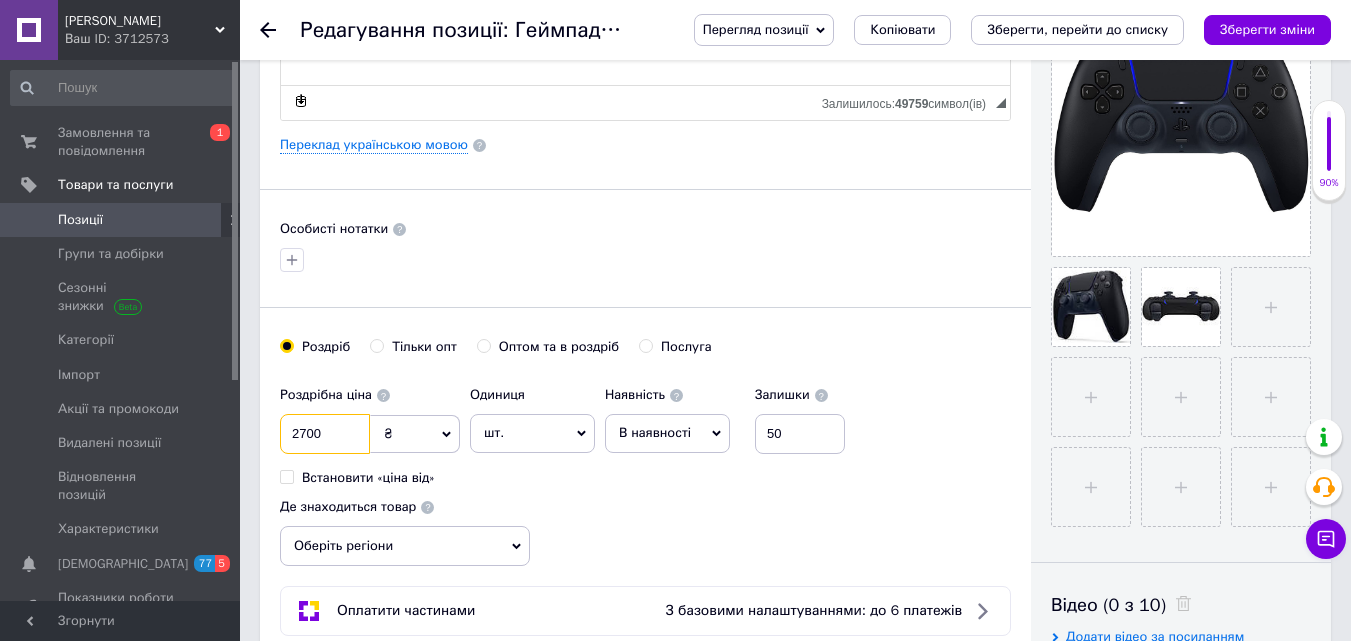 click on "2700" at bounding box center (325, 434) 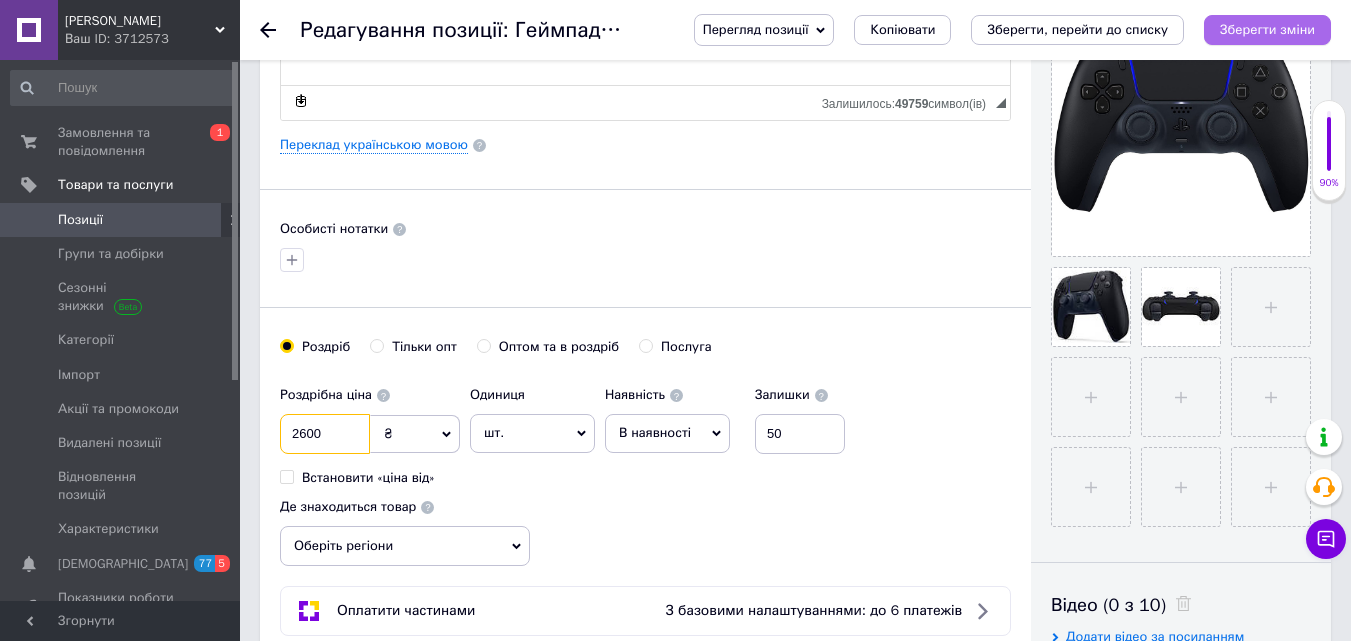 type on "2600" 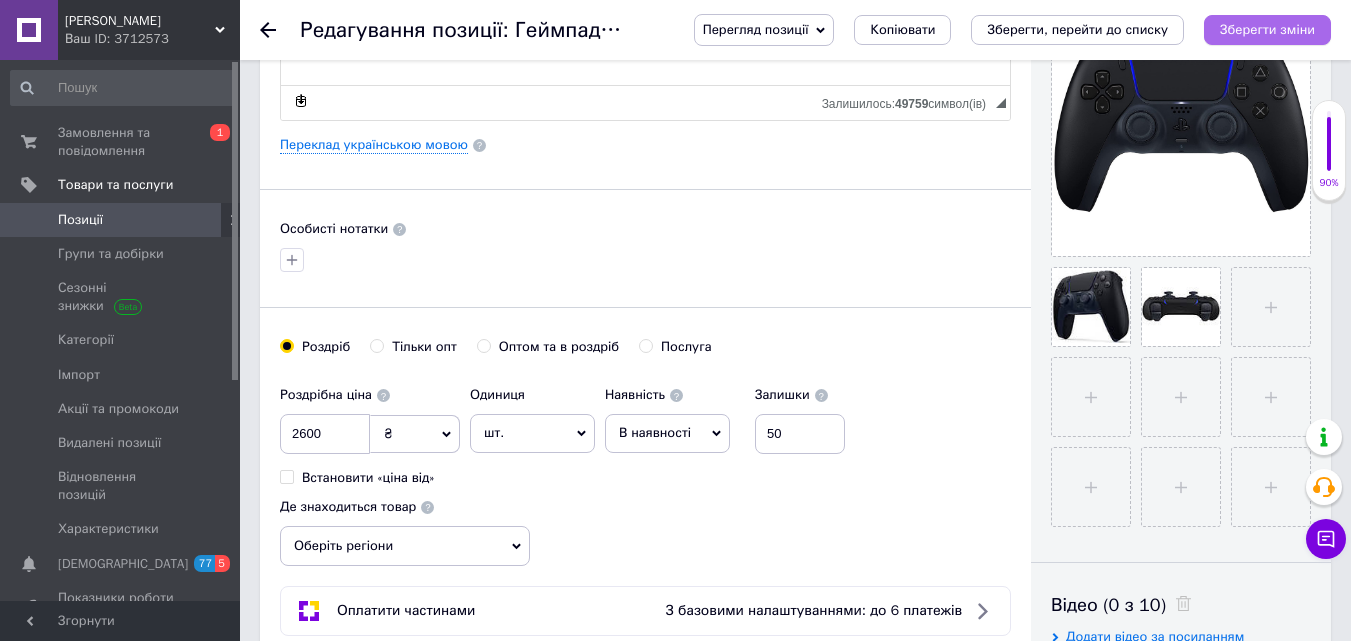 click on "Зберегти зміни" at bounding box center [1267, 29] 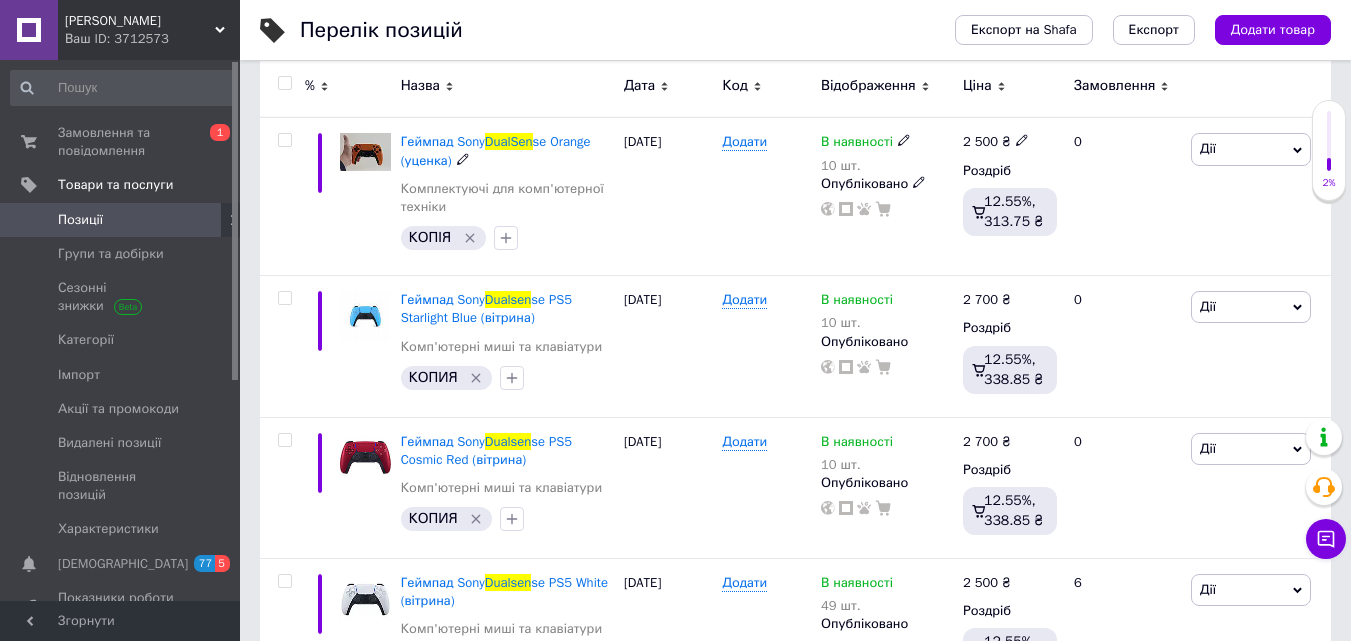 scroll, scrollTop: 500, scrollLeft: 0, axis: vertical 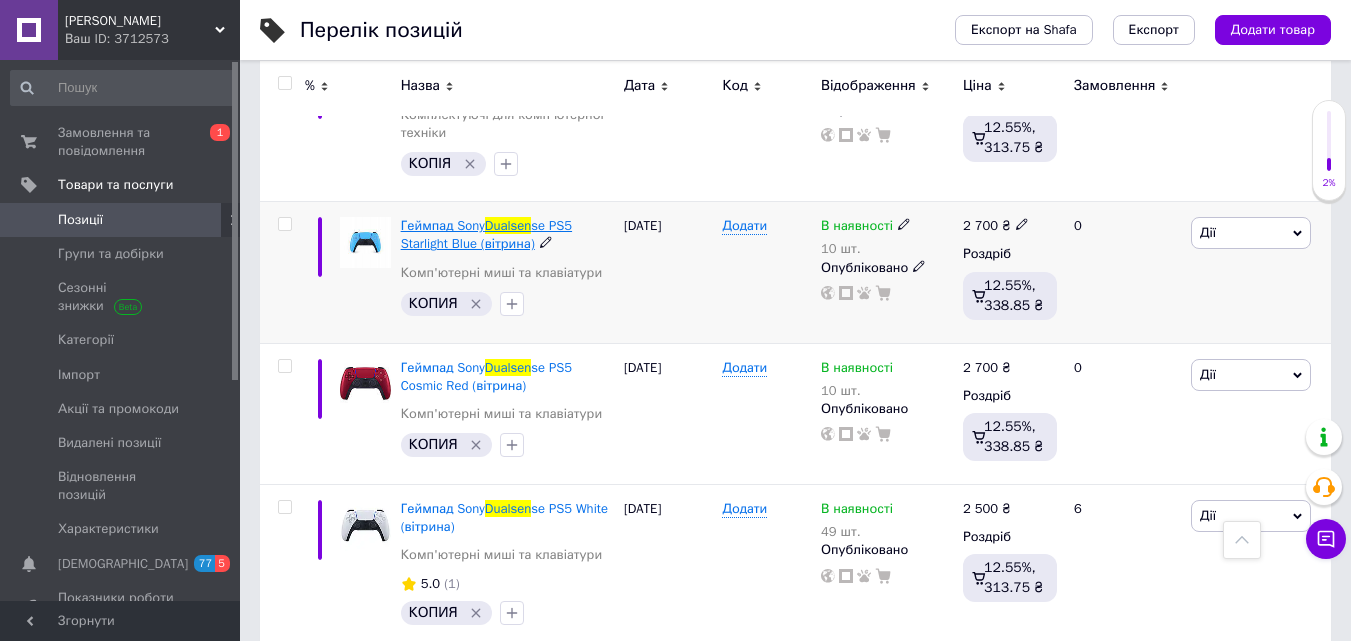 click on "Геймпад Sony" at bounding box center [443, 225] 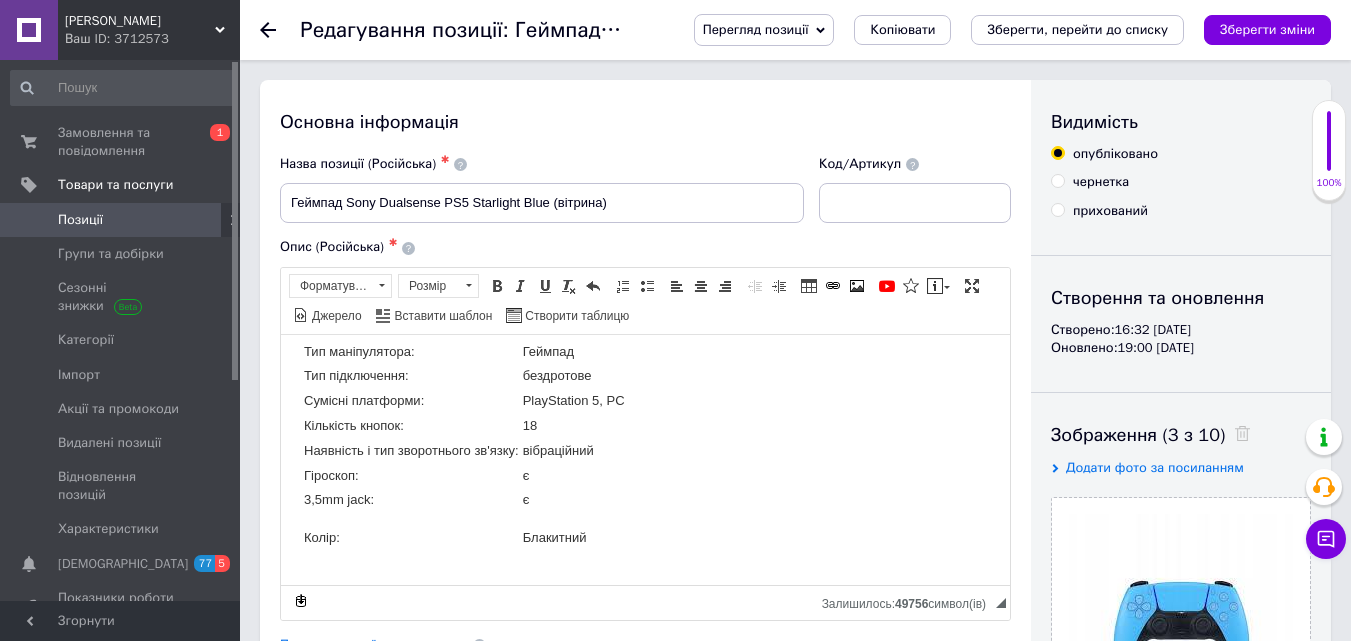 scroll, scrollTop: 400, scrollLeft: 0, axis: vertical 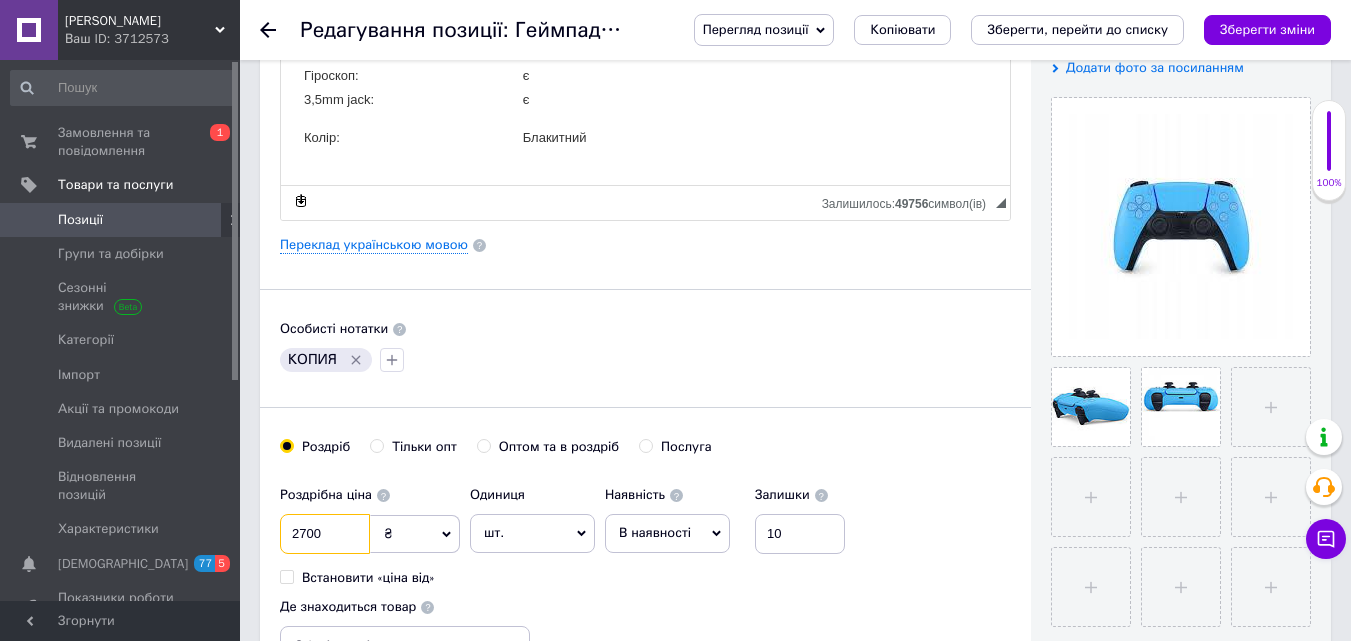 click on "2700" at bounding box center (325, 534) 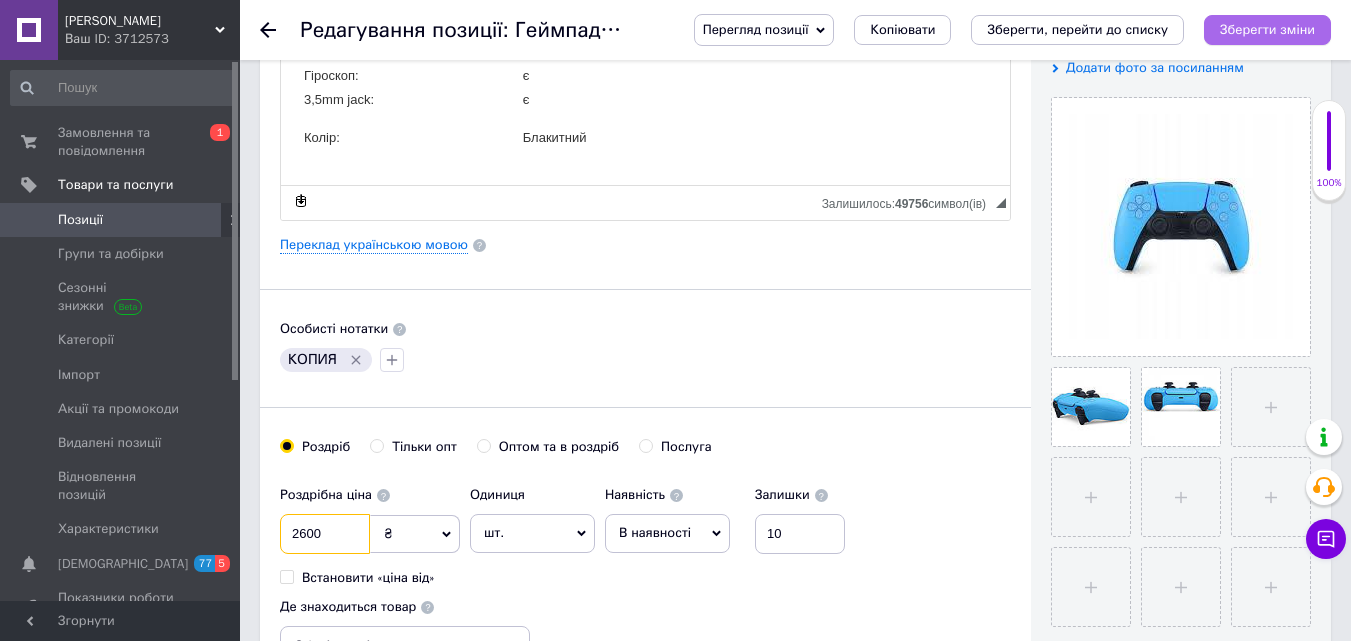 type on "2600" 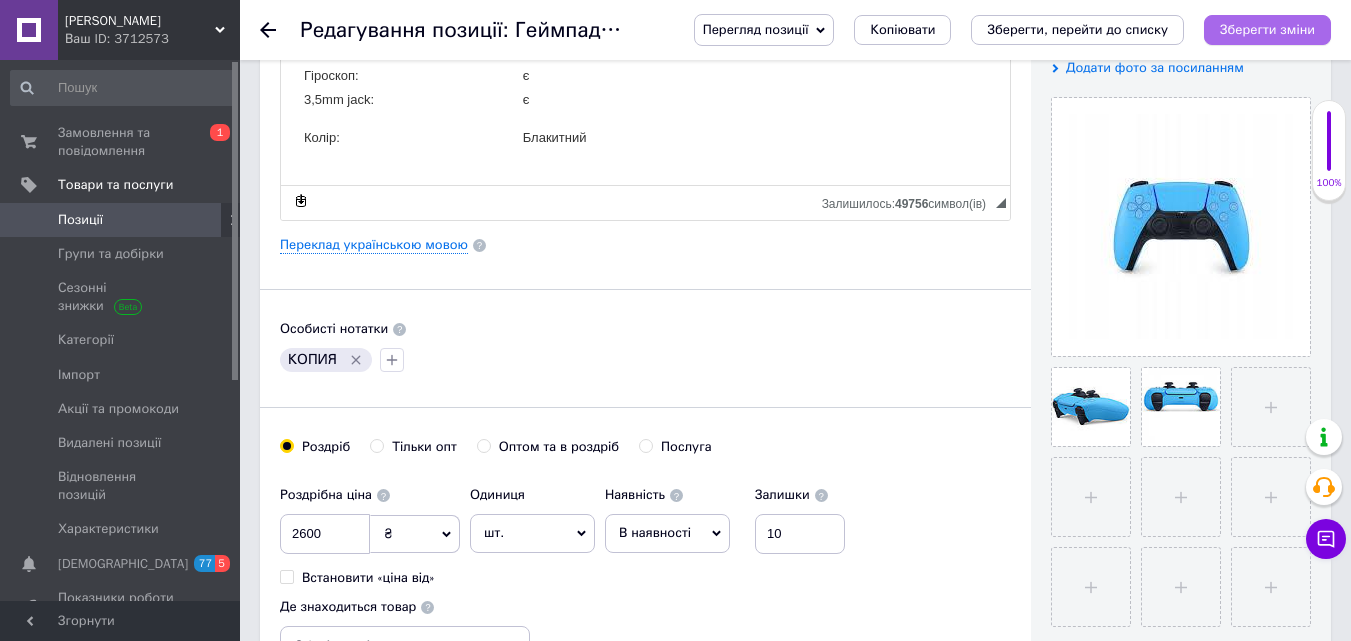 click on "Зберегти зміни" at bounding box center (1267, 29) 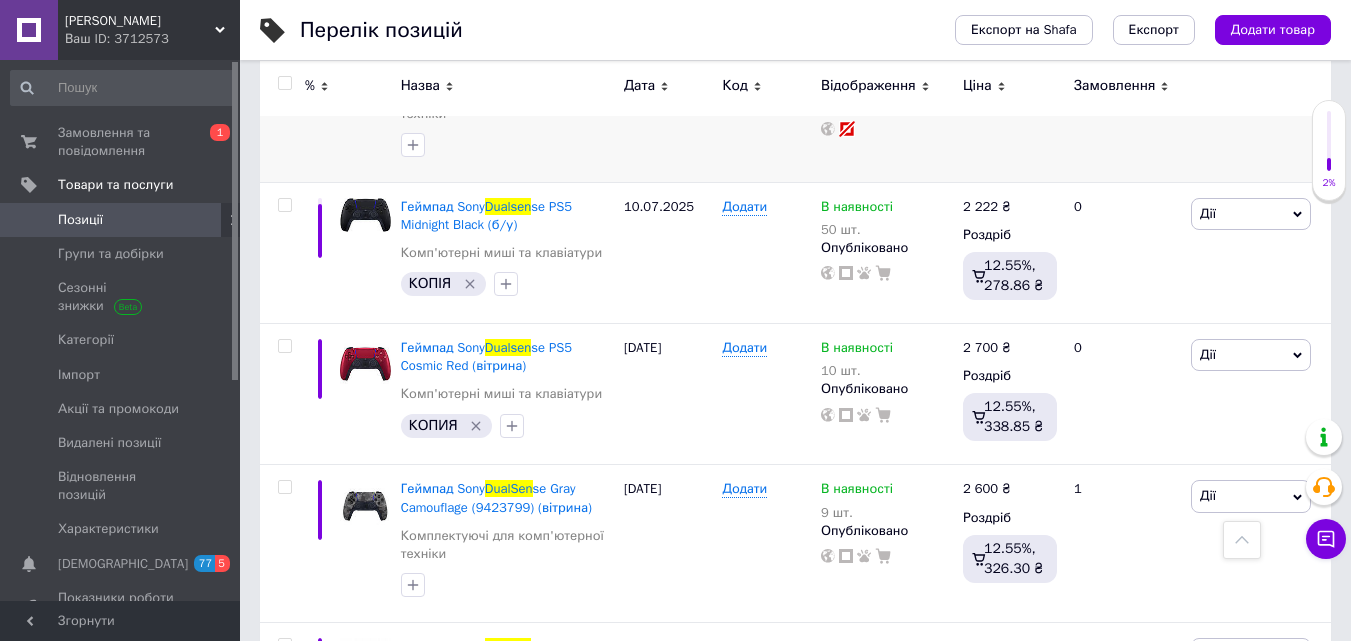 scroll, scrollTop: 800, scrollLeft: 0, axis: vertical 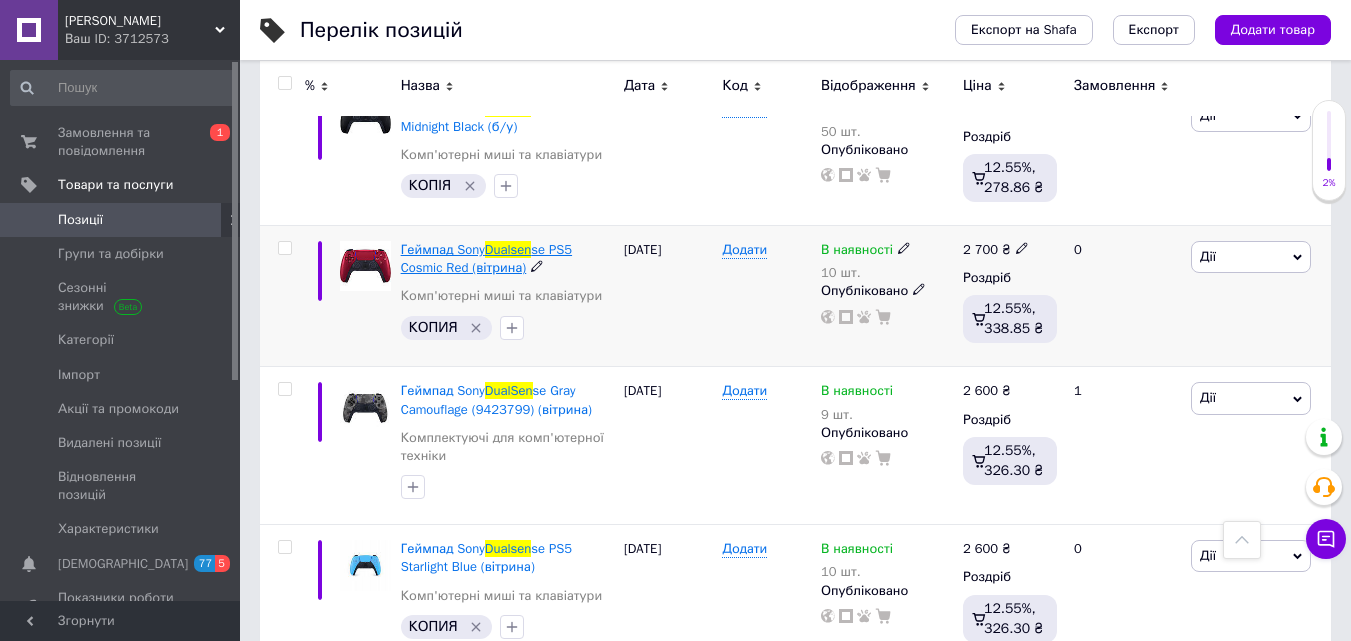 click on "Геймпад Sony" at bounding box center [443, 249] 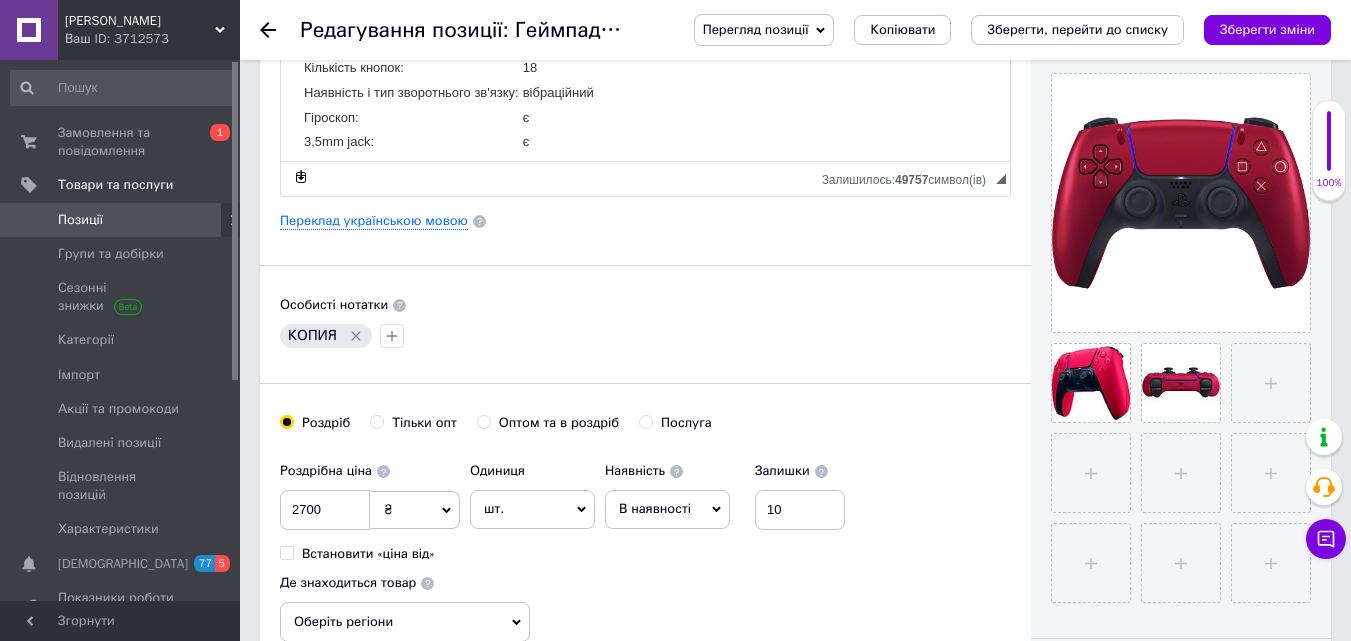 scroll, scrollTop: 600, scrollLeft: 0, axis: vertical 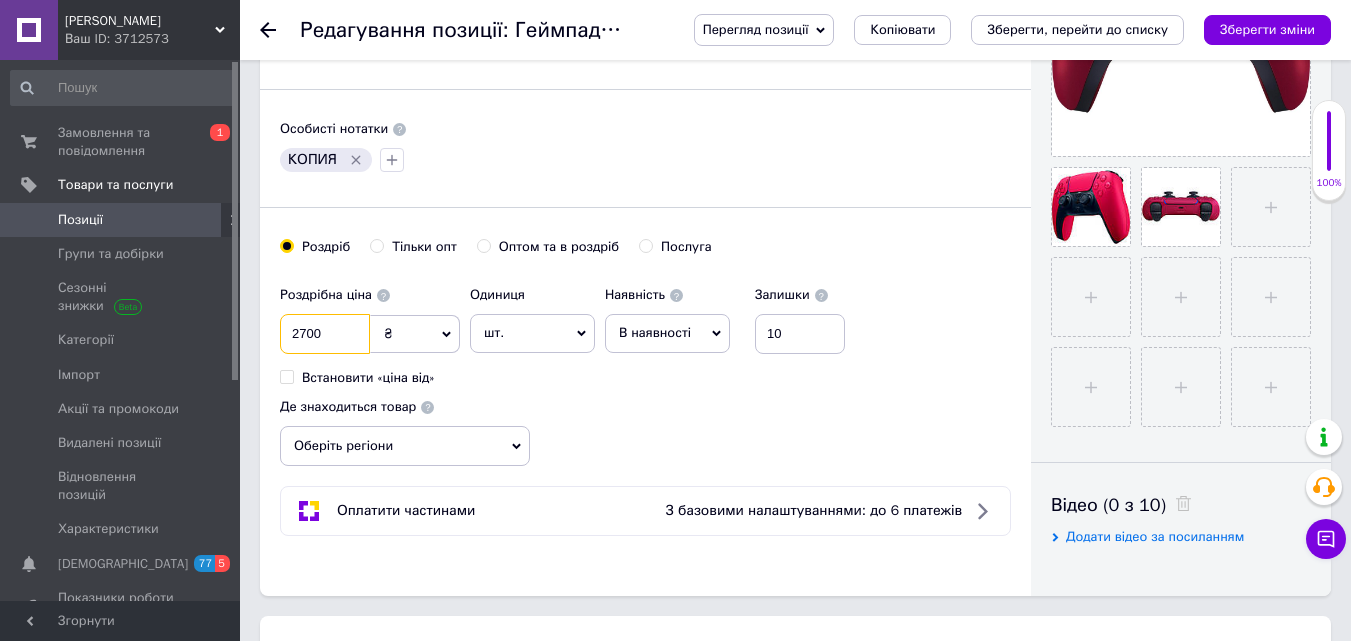 click on "2700" at bounding box center (325, 334) 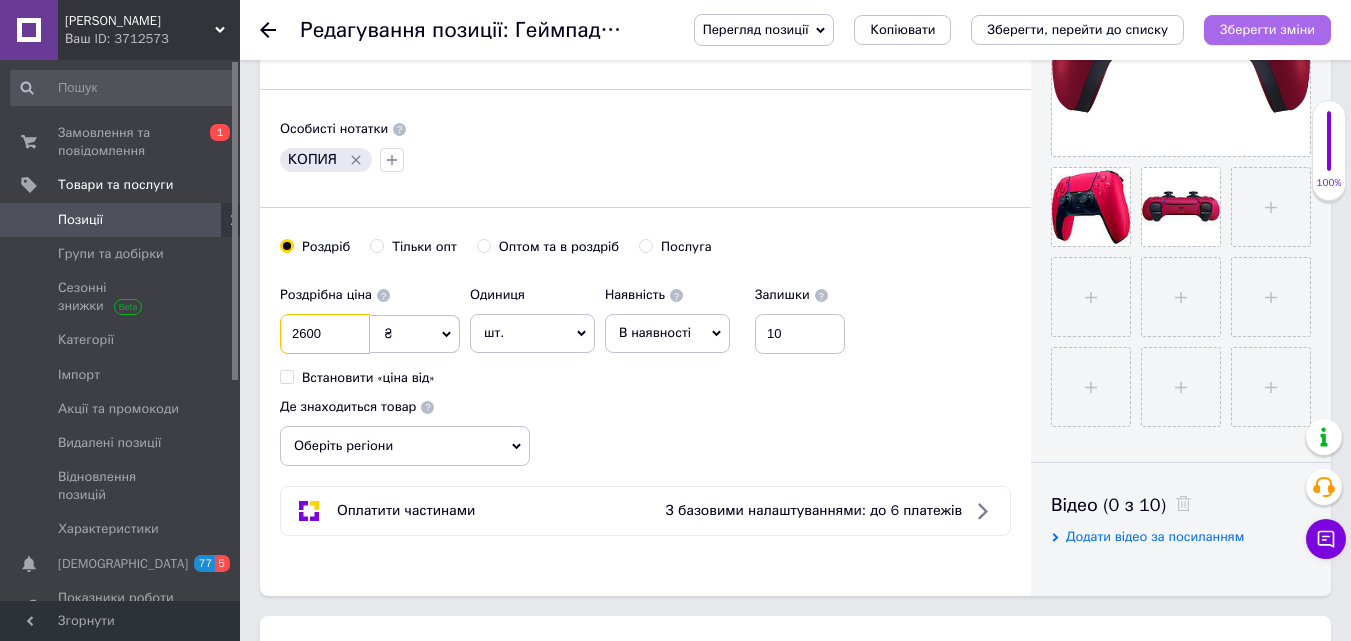 type on "2600" 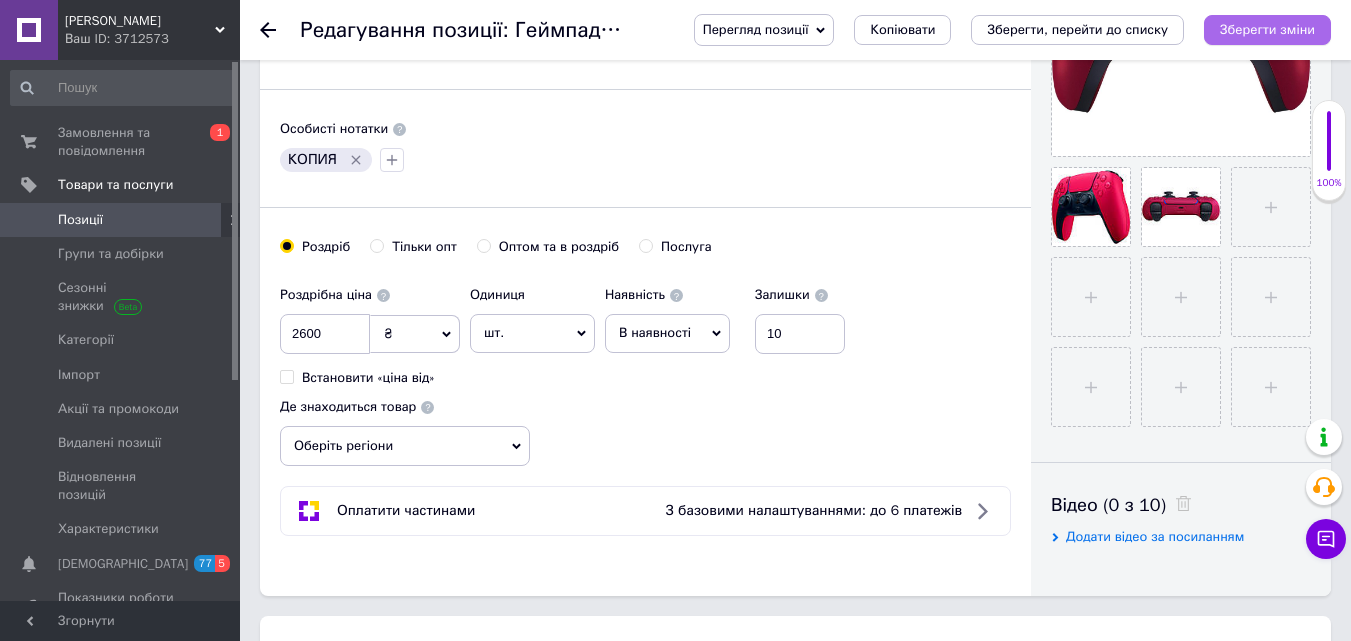 click on "Зберегти зміни" at bounding box center (1267, 29) 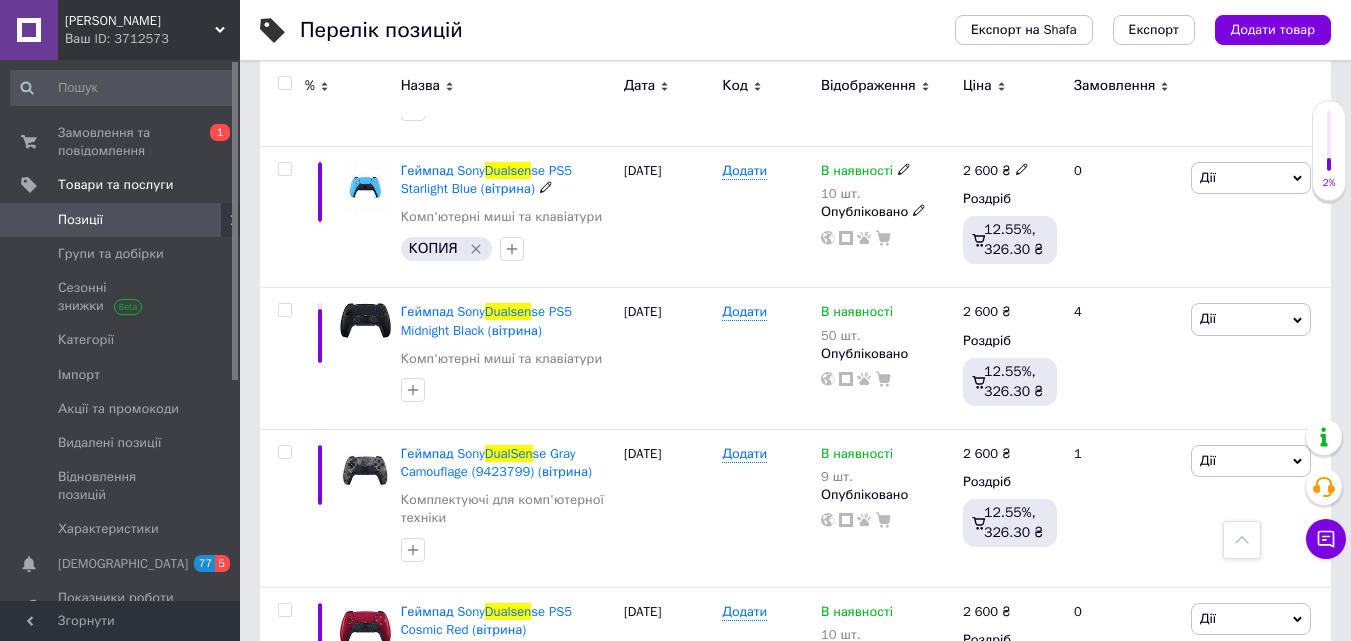 scroll, scrollTop: 986, scrollLeft: 0, axis: vertical 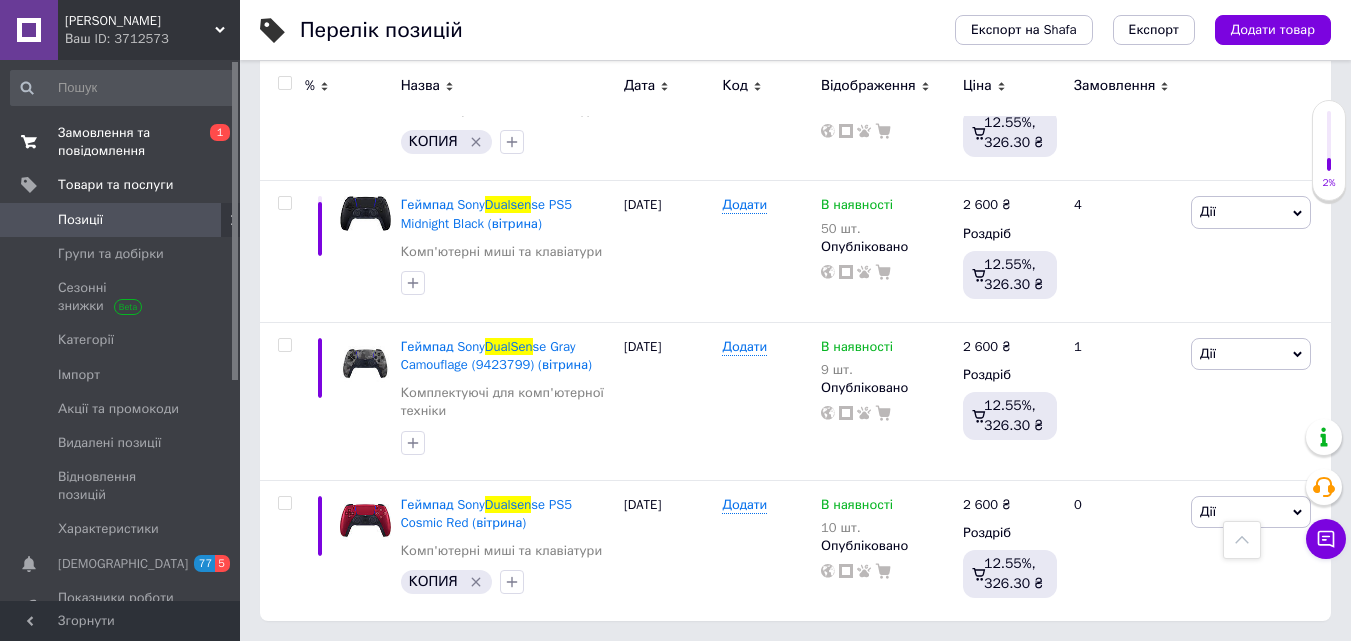 click on "Замовлення та повідомлення" at bounding box center (121, 142) 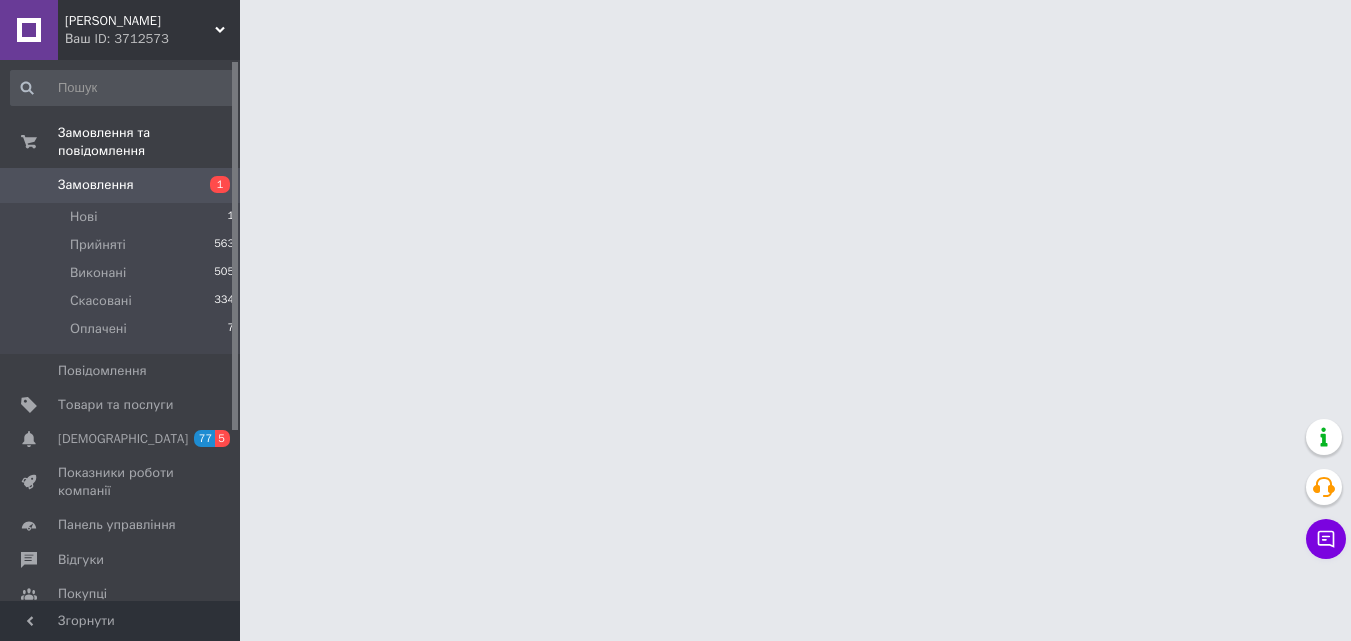 scroll, scrollTop: 0, scrollLeft: 0, axis: both 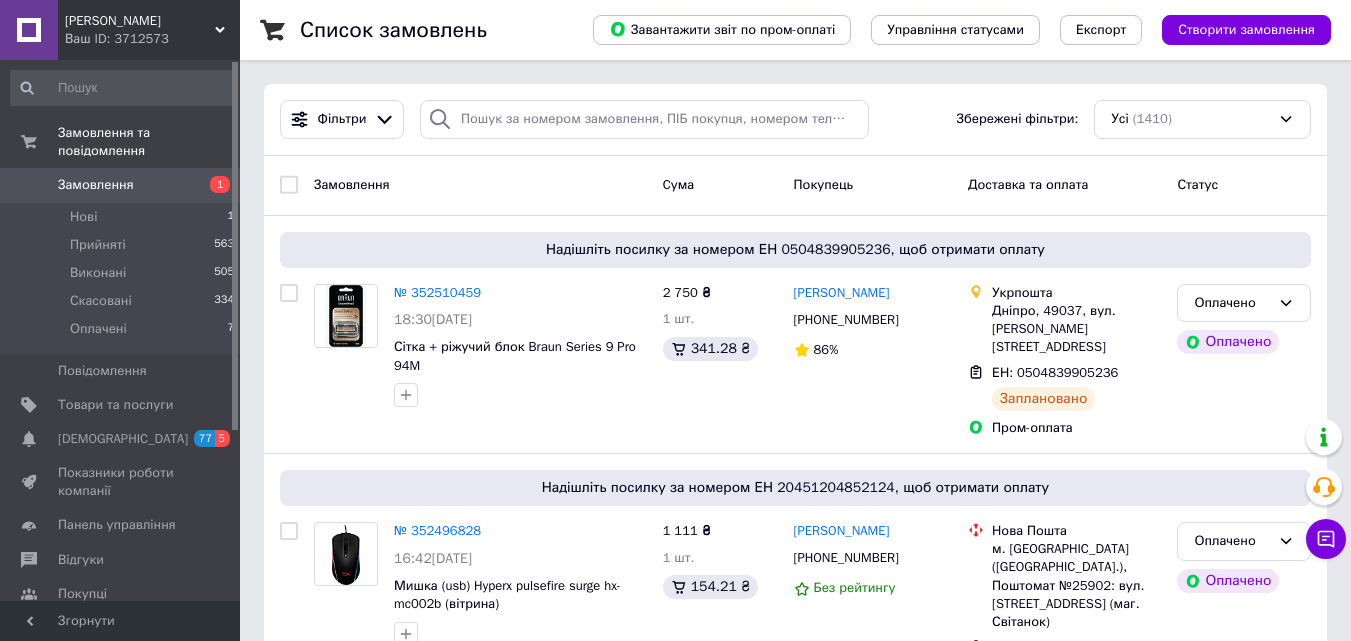 click on "Замовлення" at bounding box center (96, 185) 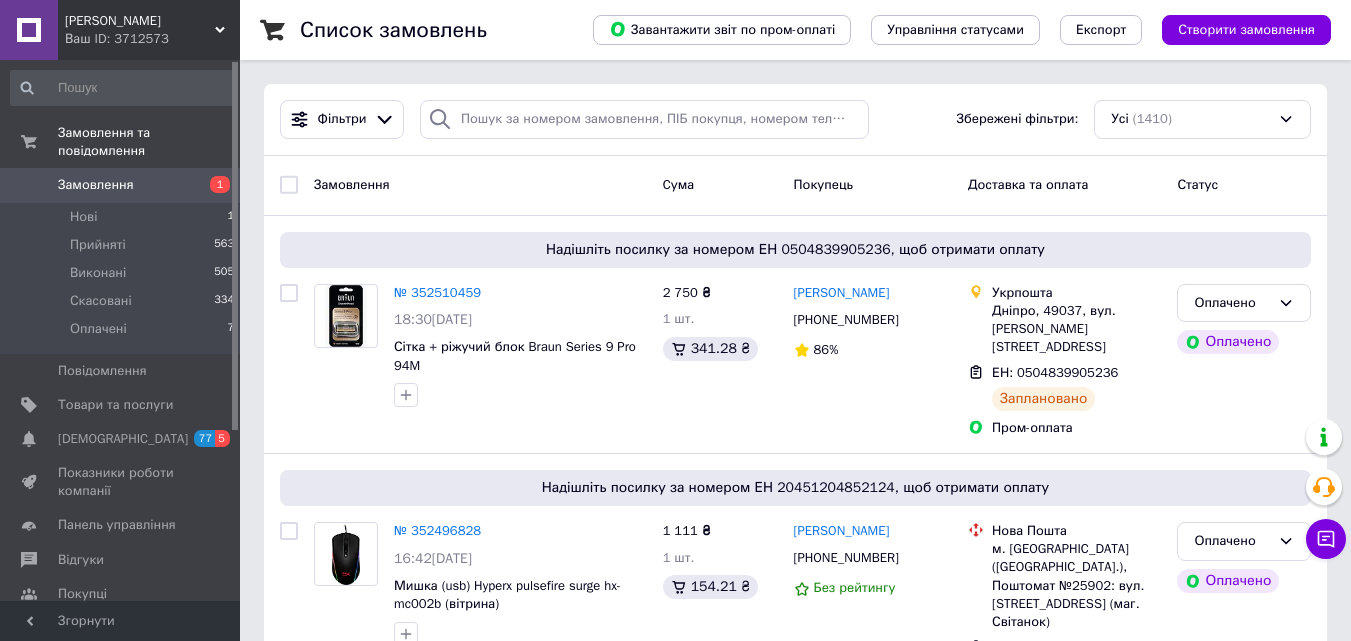 click on "Замовлення" at bounding box center [96, 185] 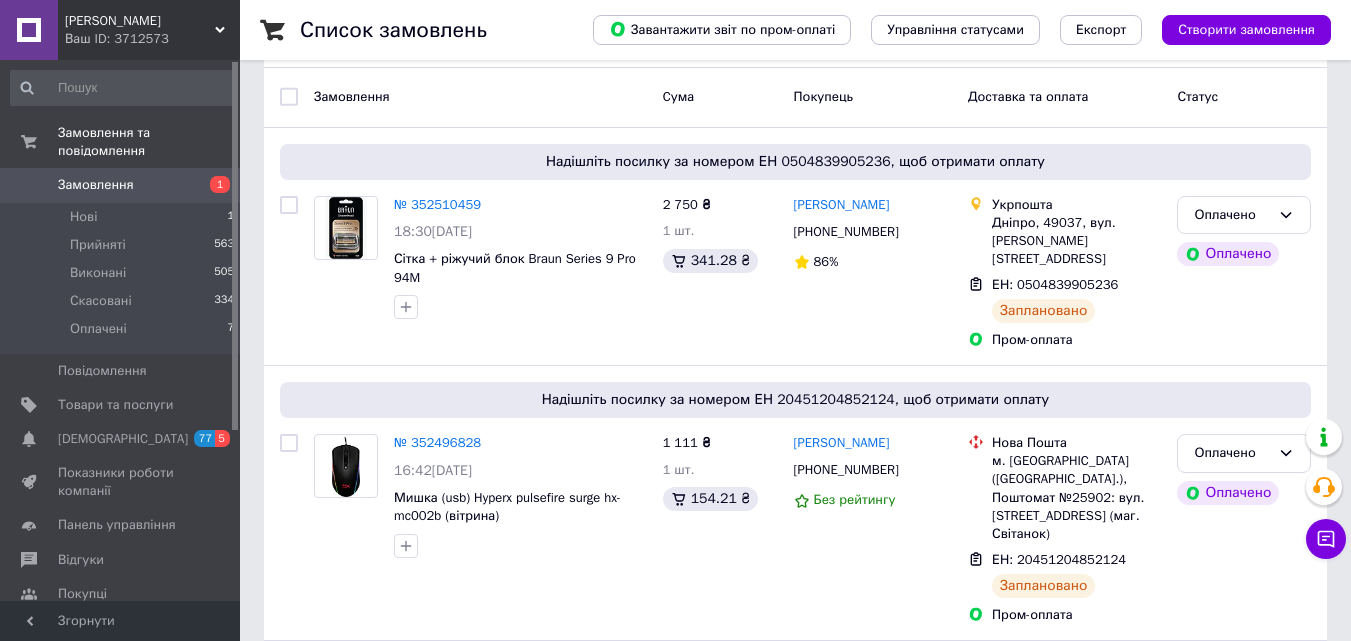 scroll, scrollTop: 0, scrollLeft: 0, axis: both 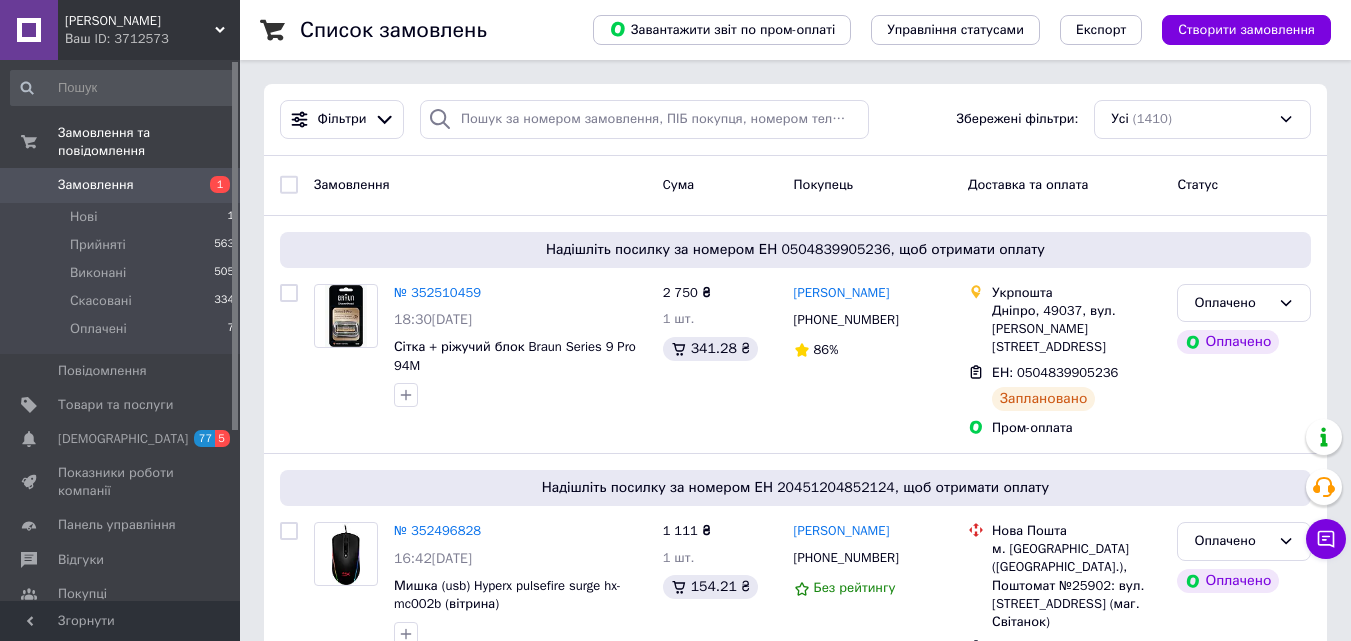 click on "Замовлення" at bounding box center [96, 185] 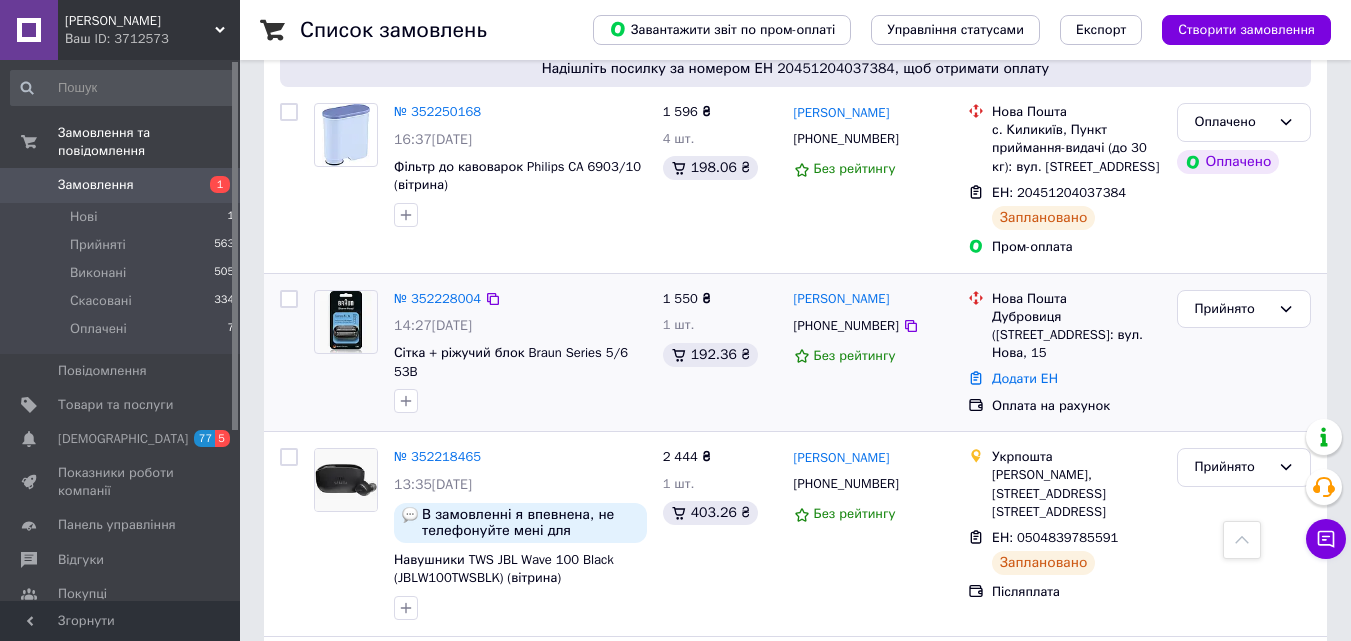 scroll, scrollTop: 2200, scrollLeft: 0, axis: vertical 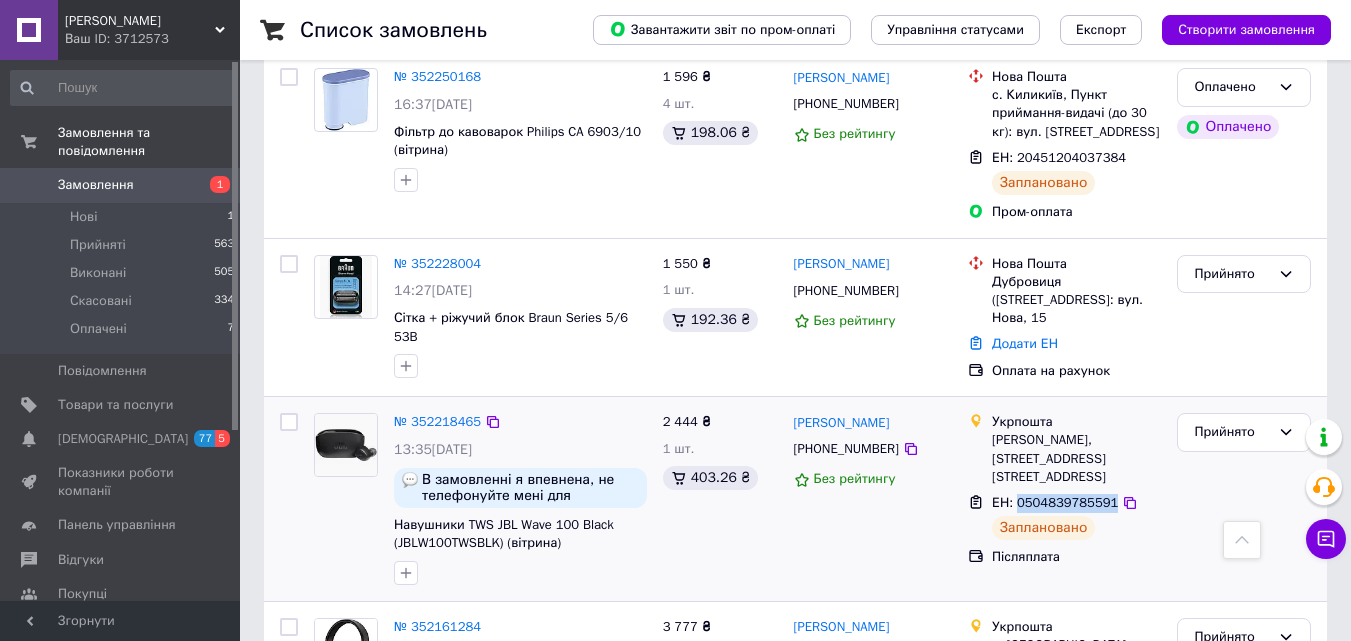 drag, startPoint x: 1016, startPoint y: 374, endPoint x: 1103, endPoint y: 372, distance: 87.02299 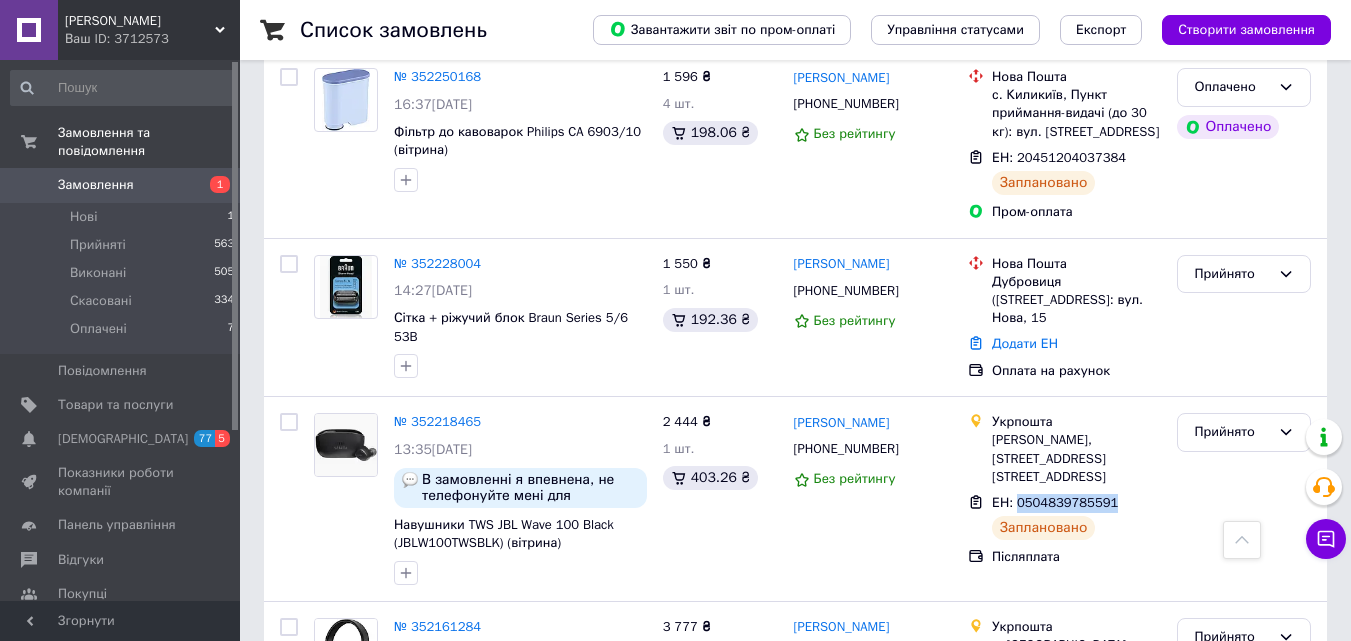 click on "Замовлення" at bounding box center [96, 185] 